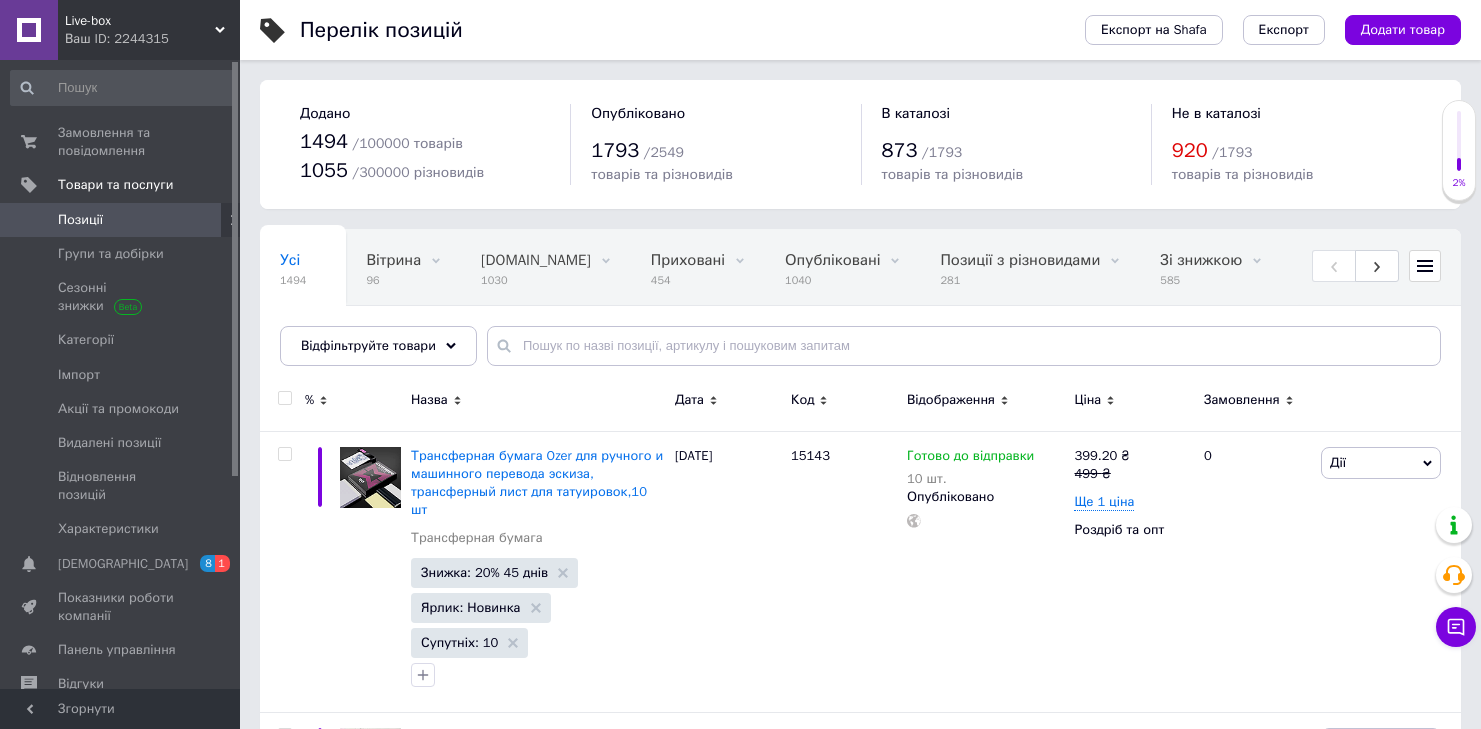 scroll, scrollTop: 0, scrollLeft: 0, axis: both 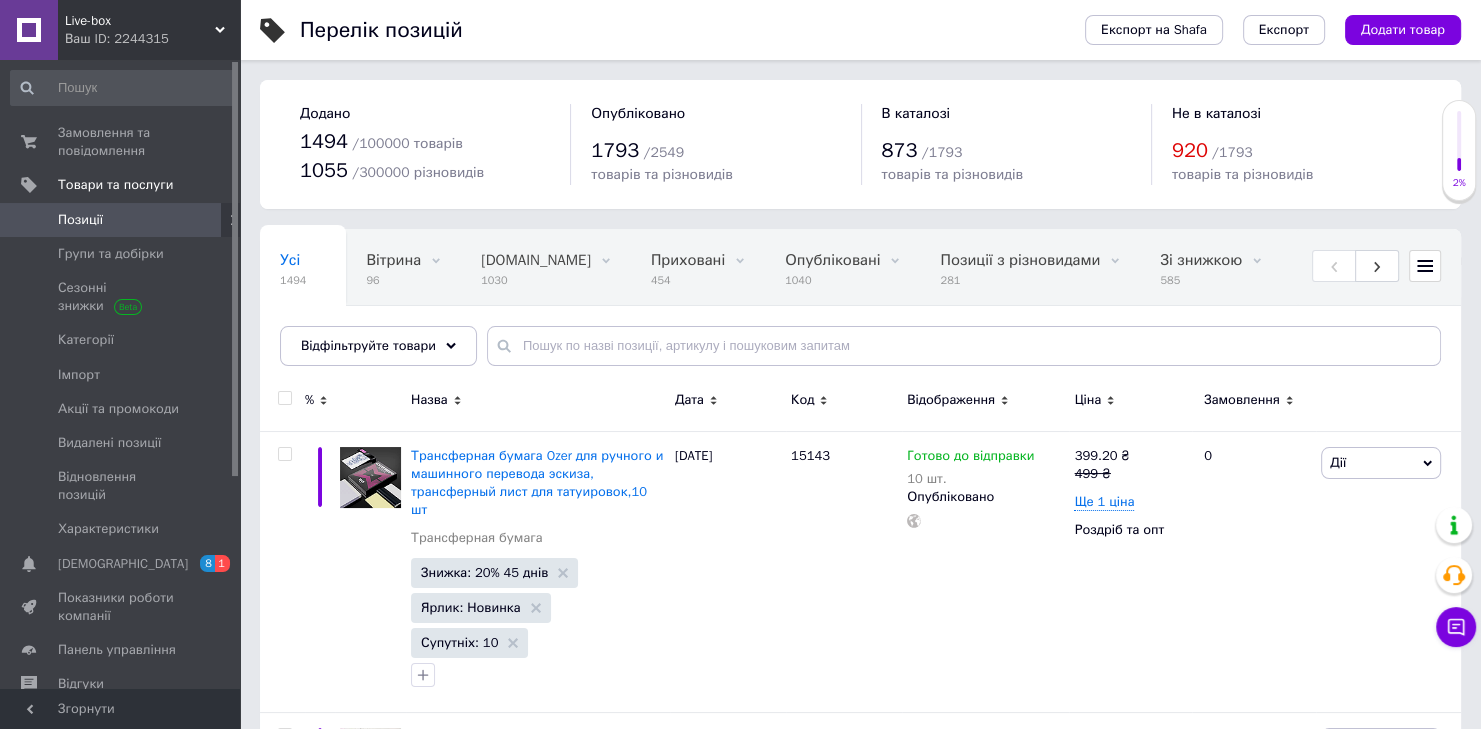 click on "Позиції" at bounding box center (80, 220) 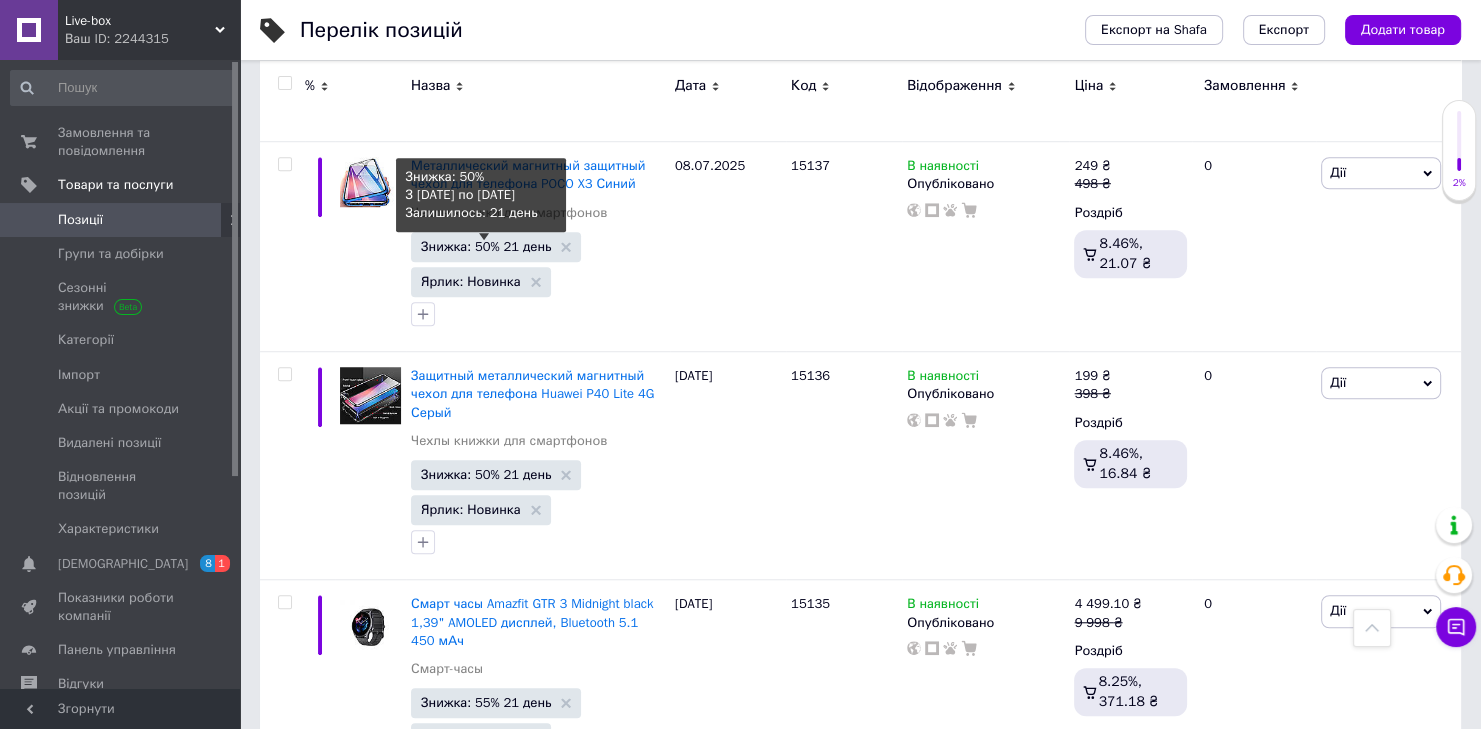 scroll, scrollTop: 1493, scrollLeft: 0, axis: vertical 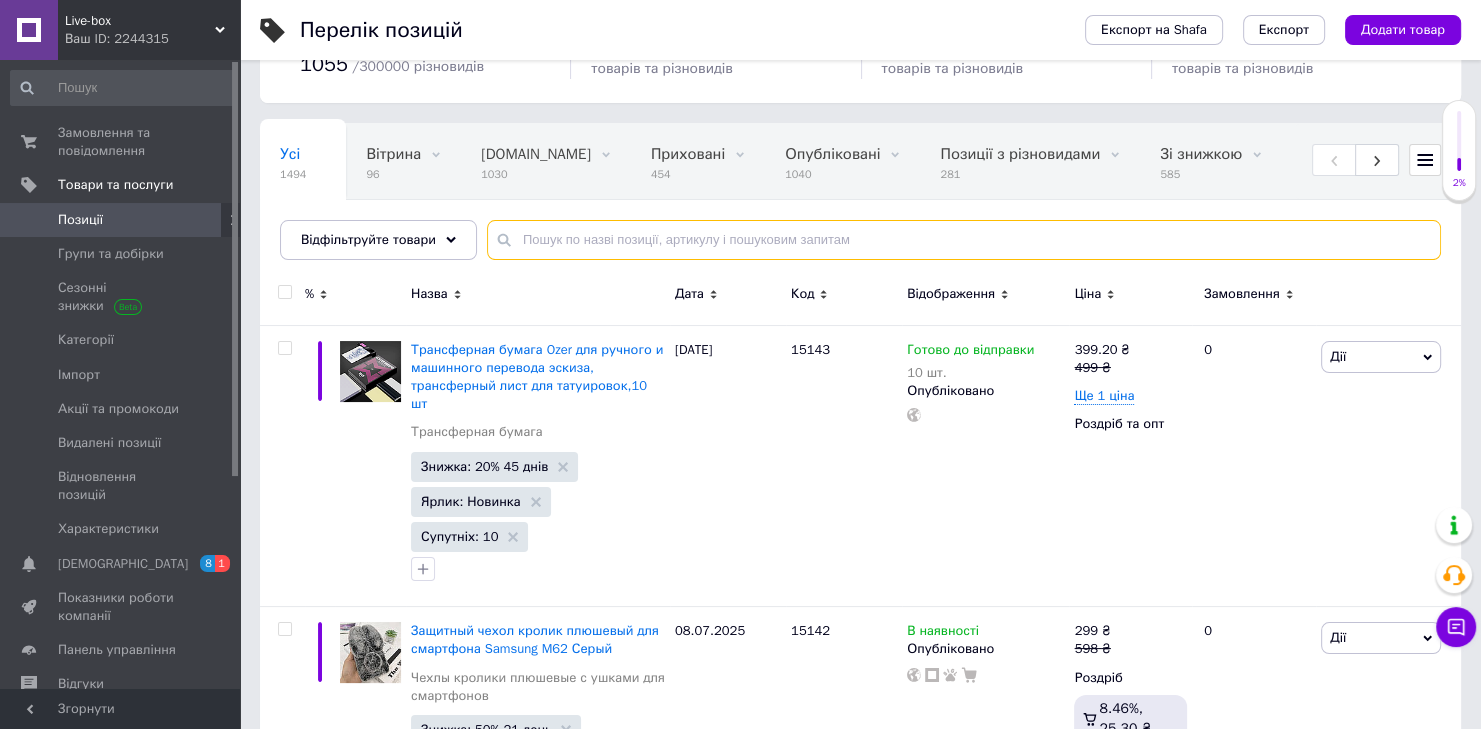 click at bounding box center [964, 240] 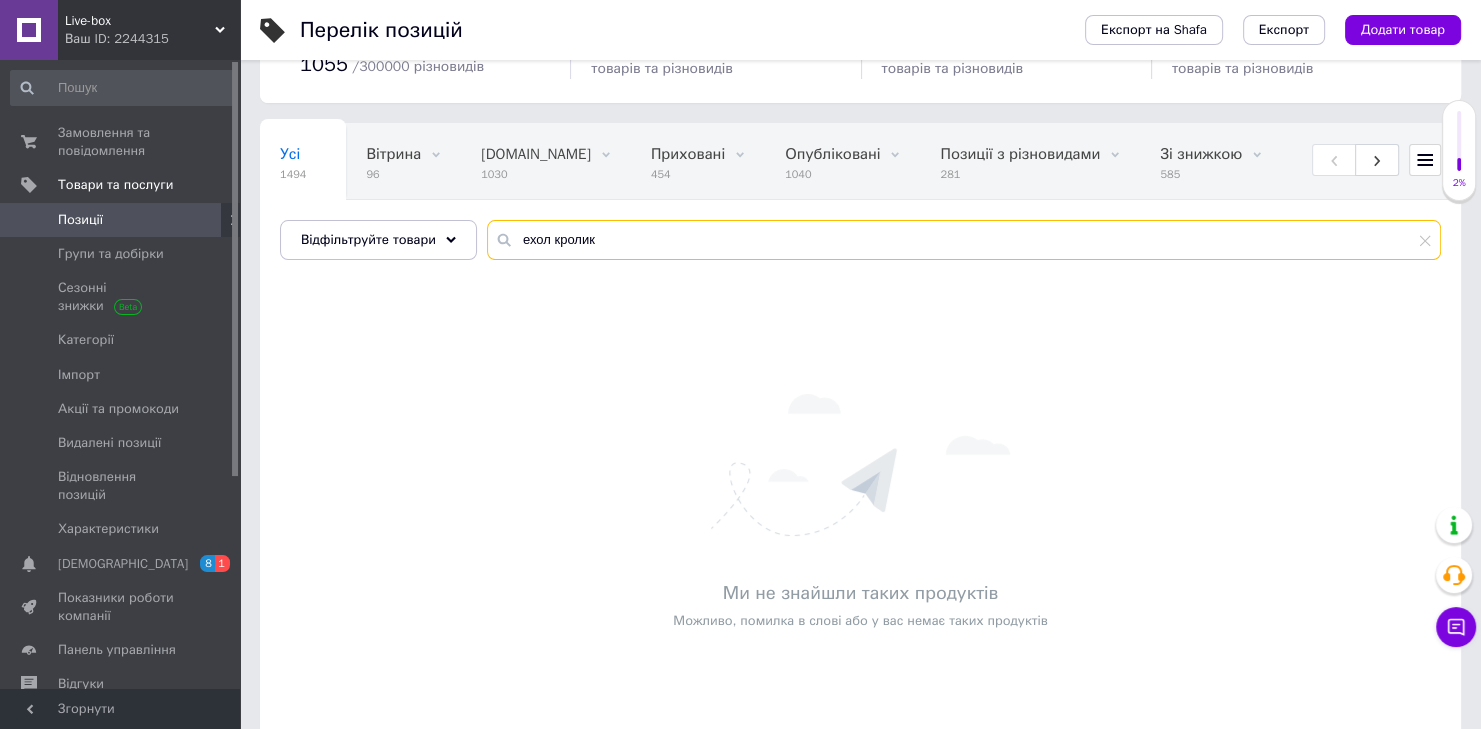 click on "ехол кролик" at bounding box center (964, 240) 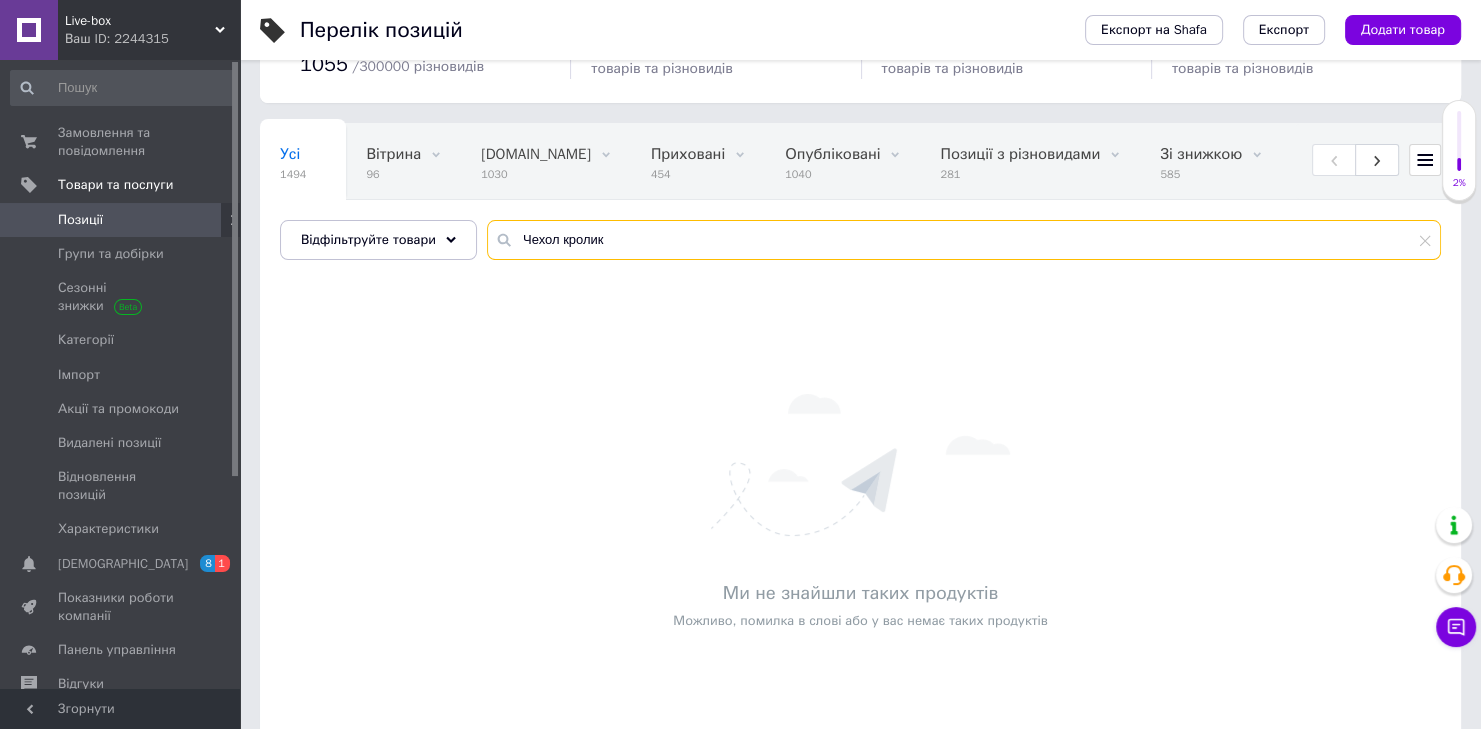 click on "Чехол кролик" at bounding box center (964, 240) 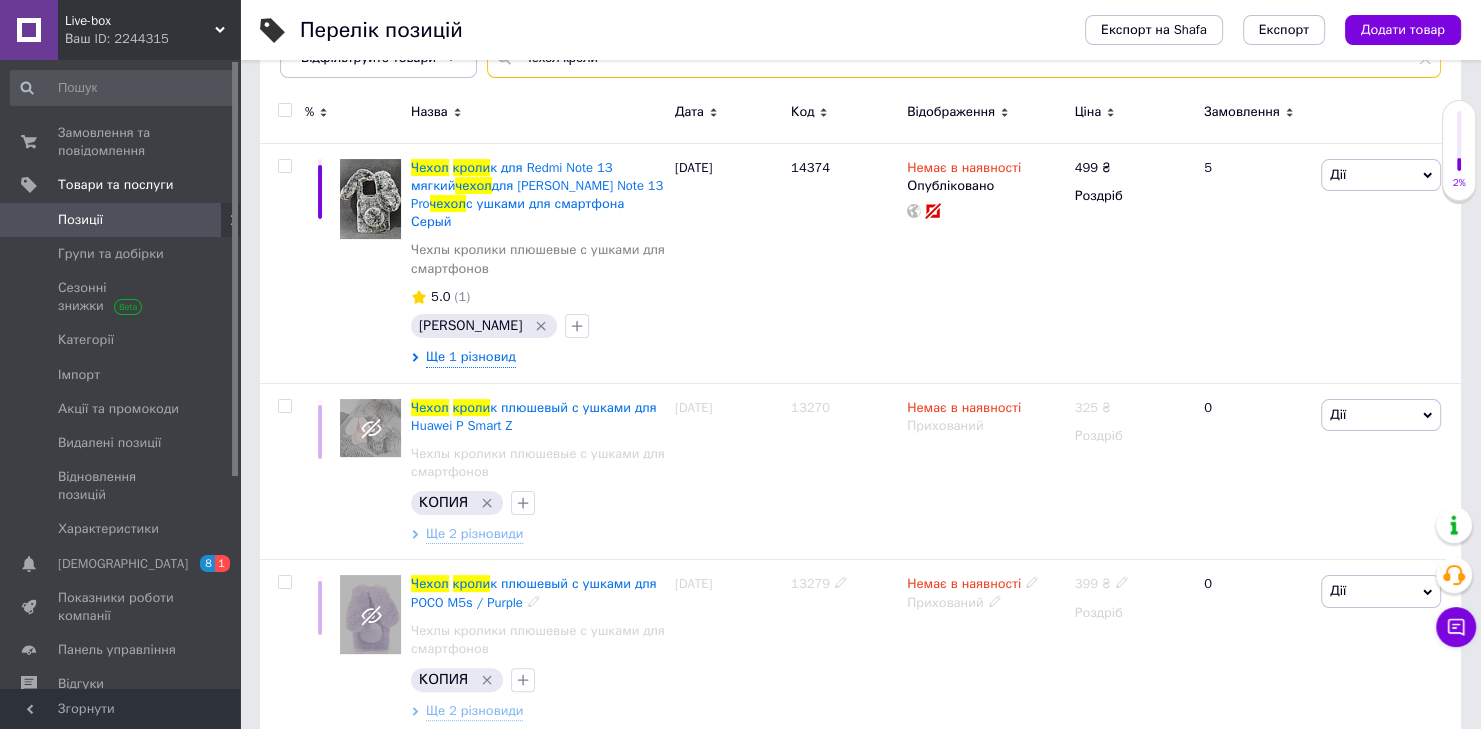 scroll, scrollTop: 533, scrollLeft: 0, axis: vertical 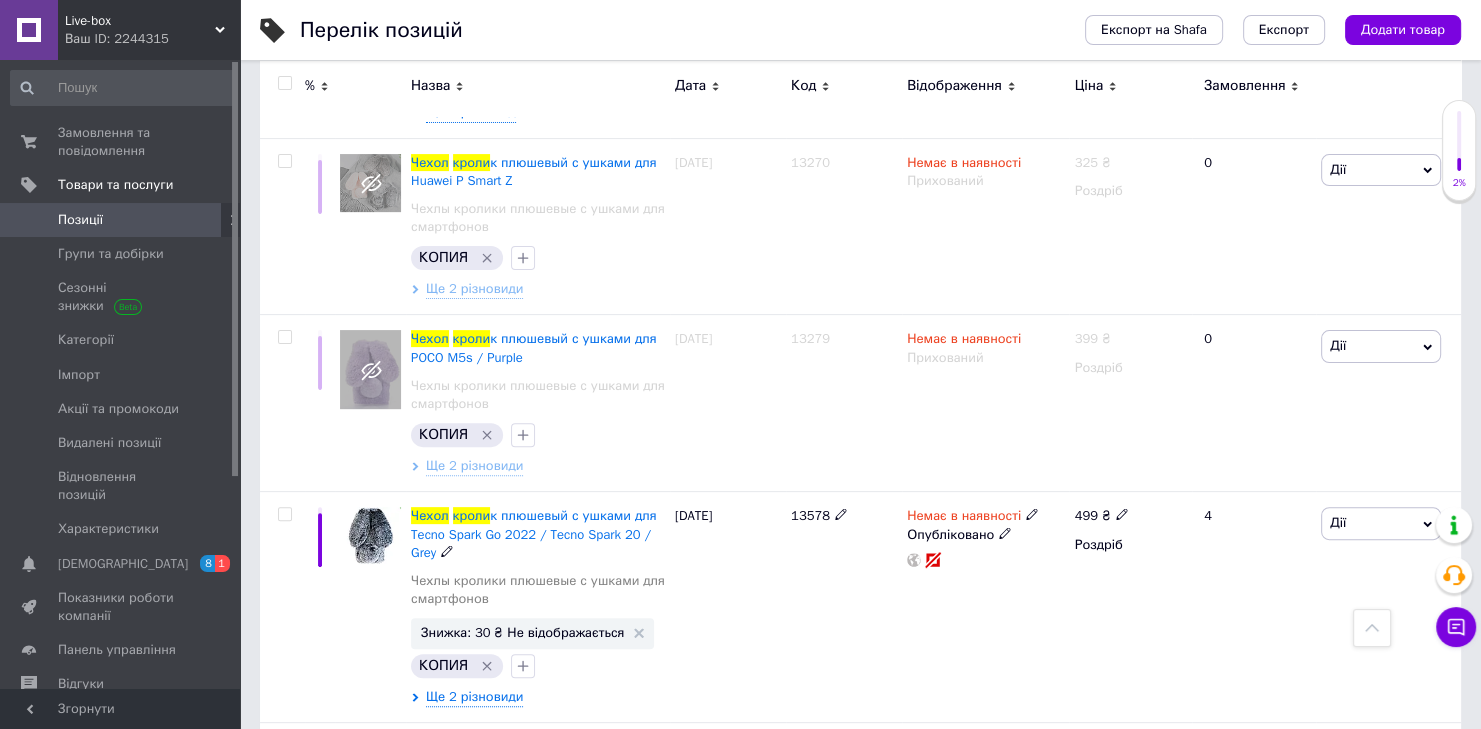 click on "к плюшевый с ушками для Tecno Spark Go 2022 / Tecno Spark 20 / Grey" at bounding box center [534, 533] 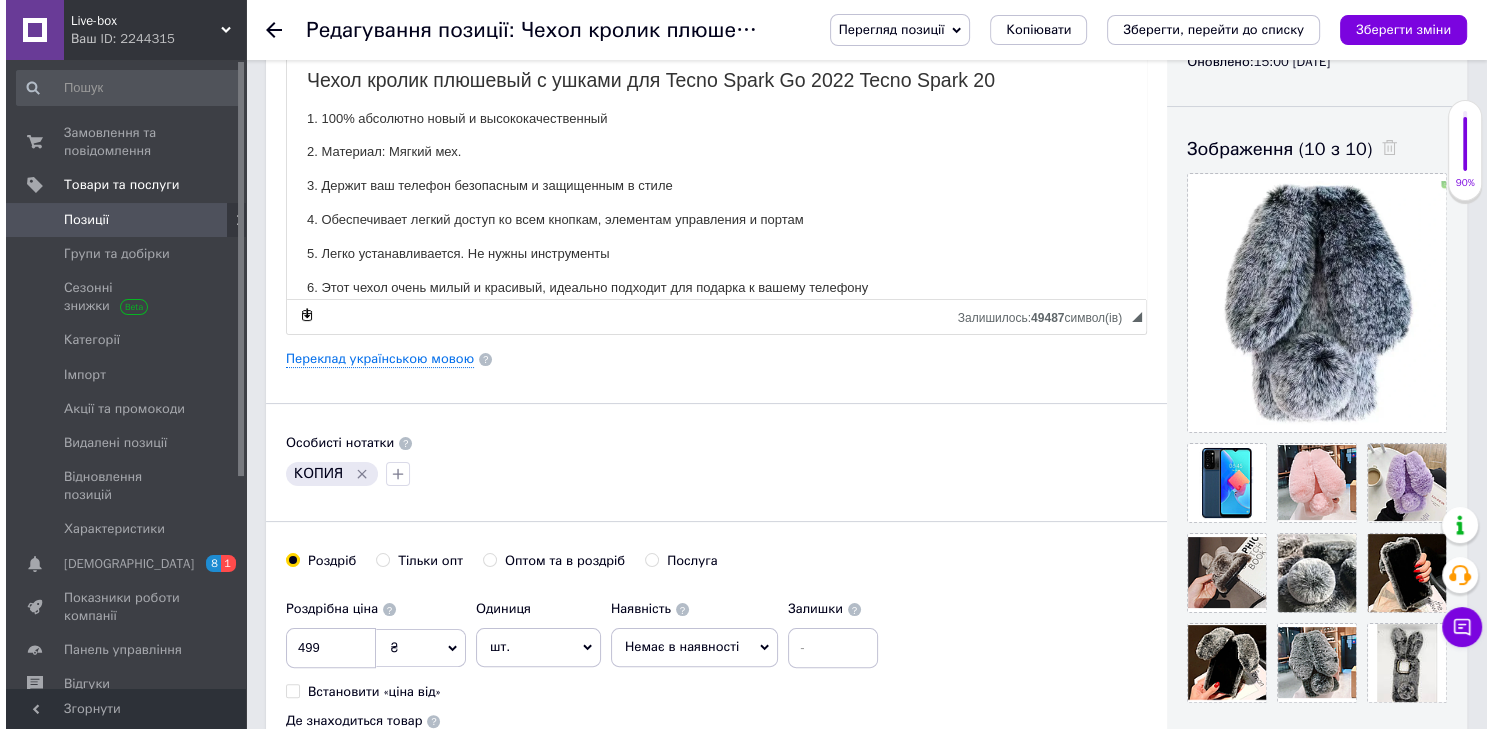 scroll, scrollTop: 320, scrollLeft: 0, axis: vertical 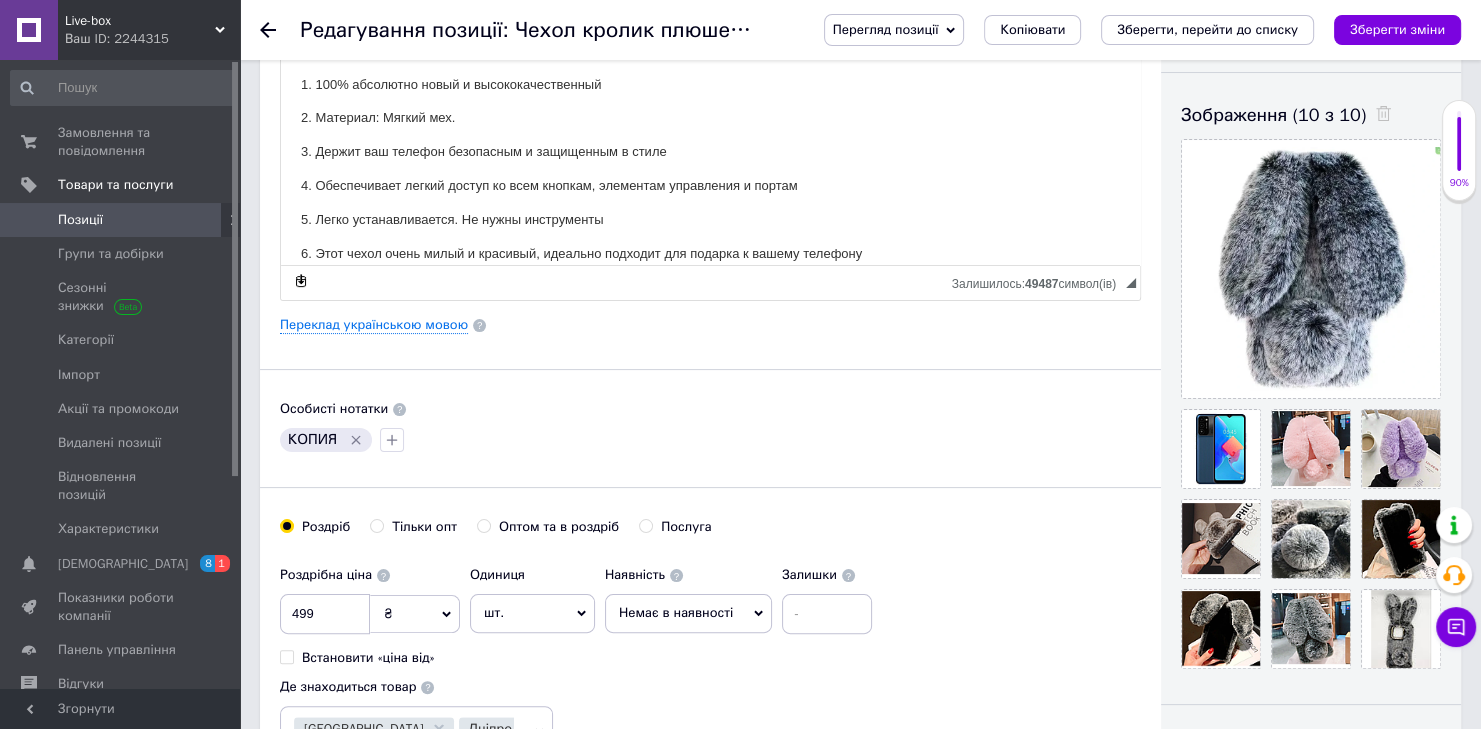 click 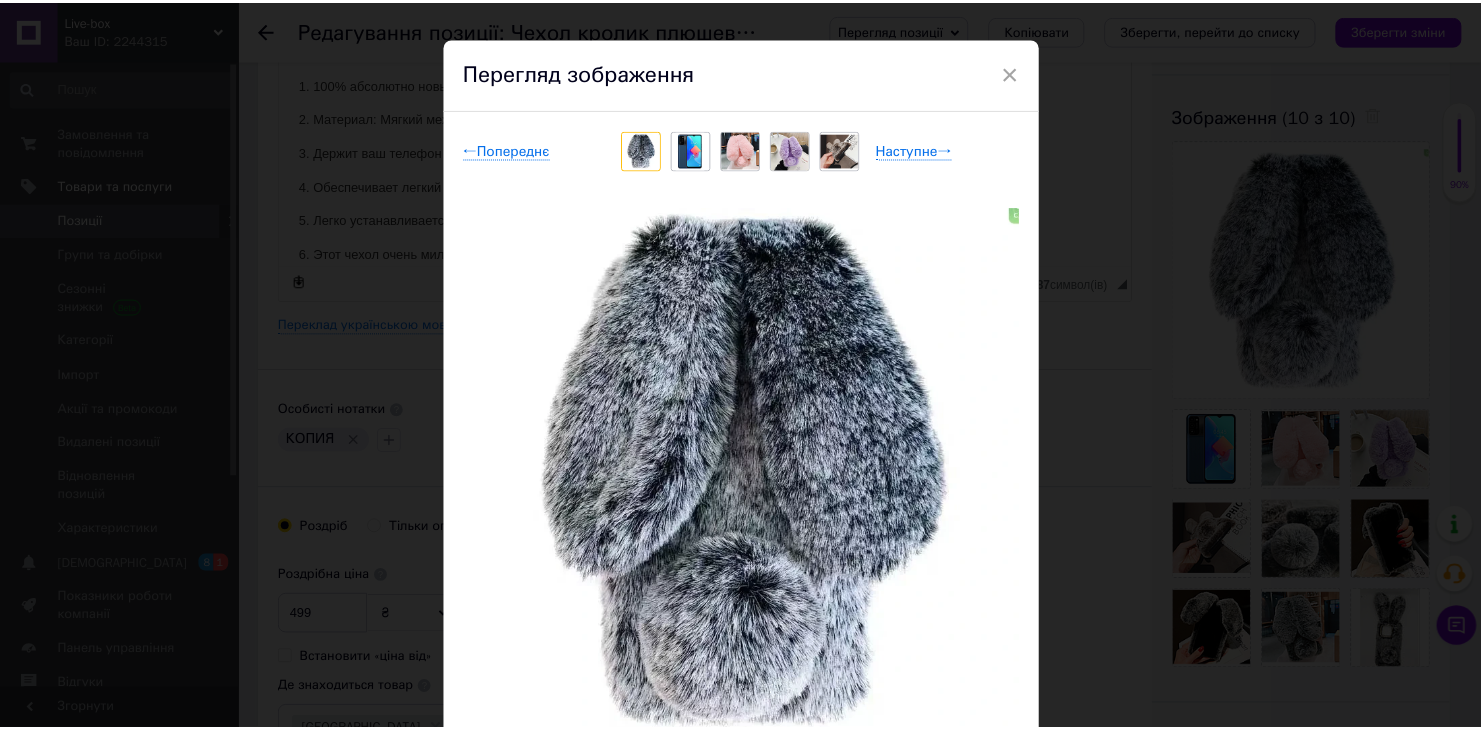 scroll, scrollTop: 0, scrollLeft: 0, axis: both 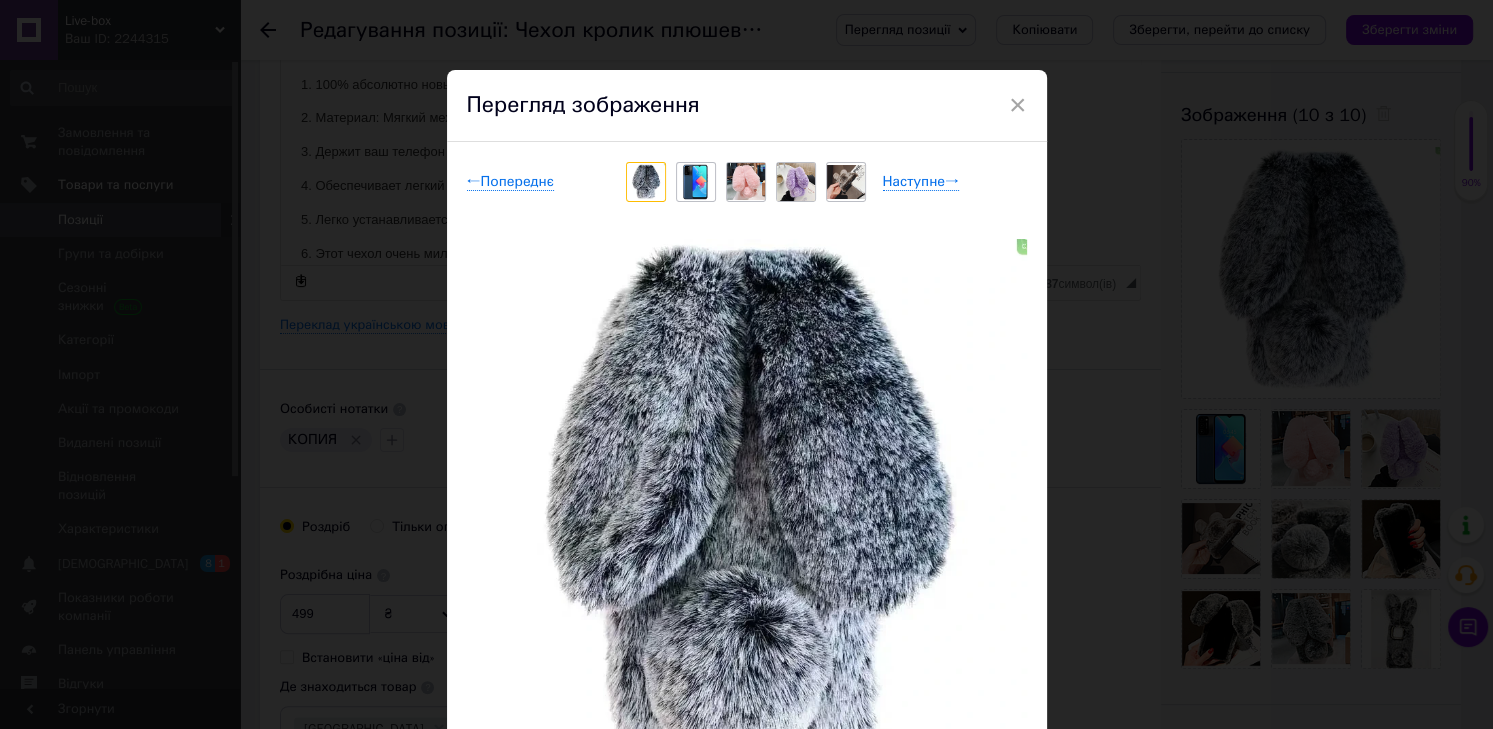 click on "×" at bounding box center [1018, 105] 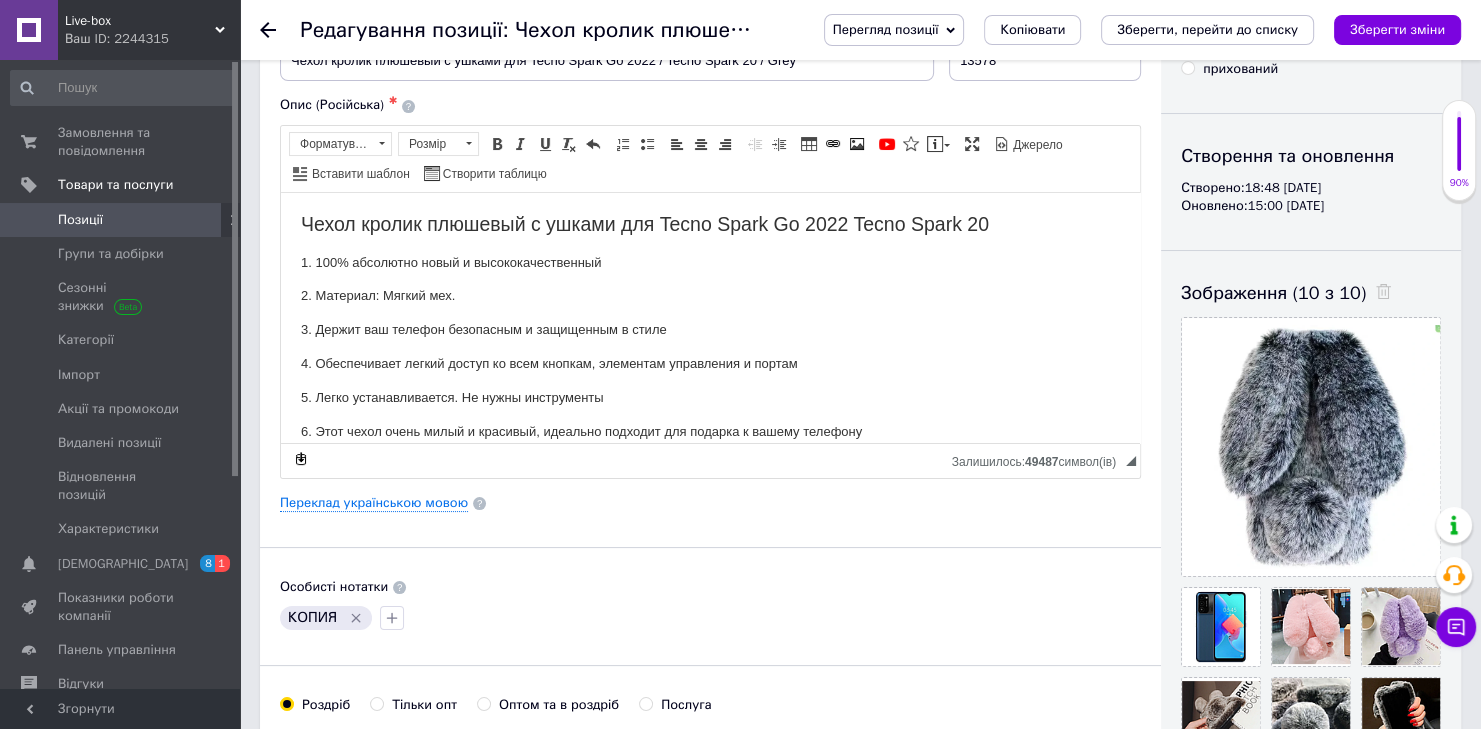 scroll, scrollTop: 0, scrollLeft: 0, axis: both 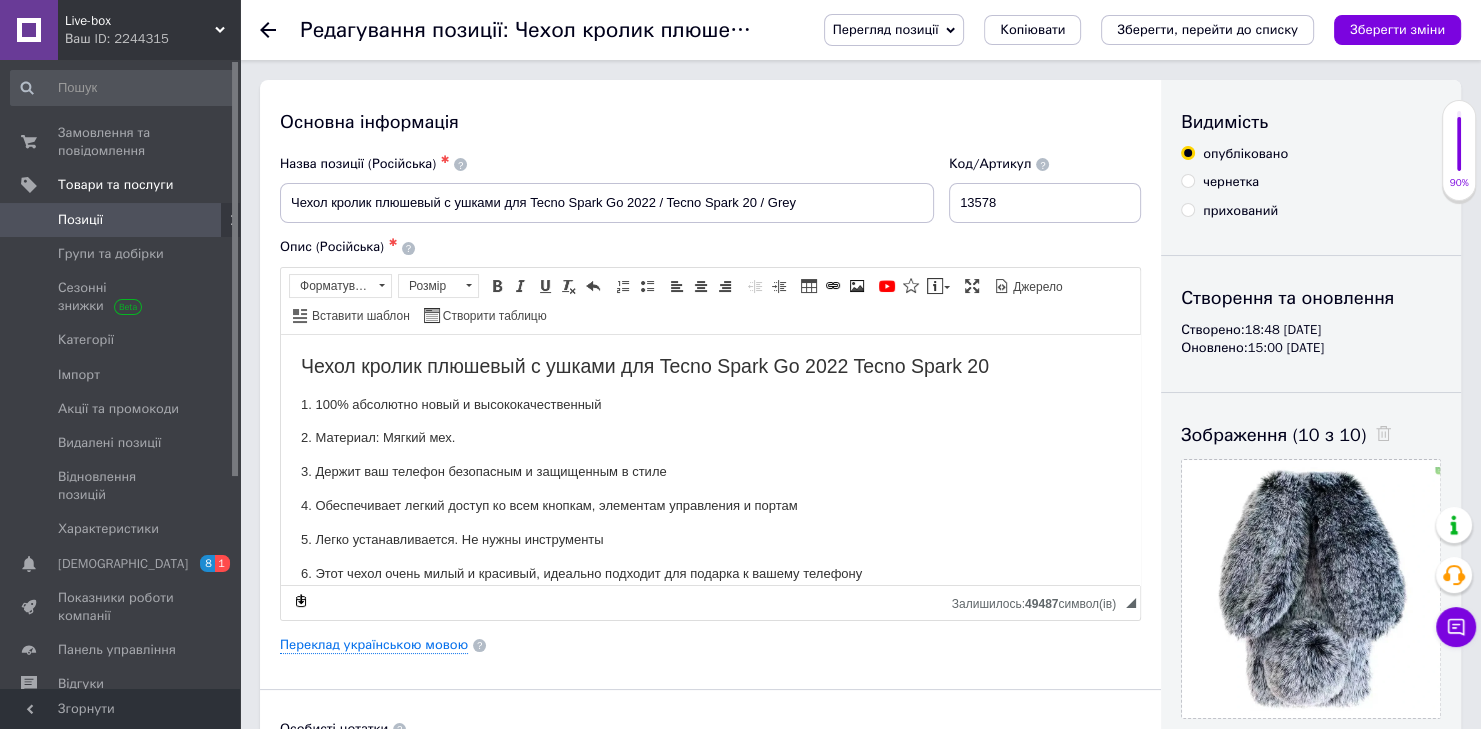 click on "Позиції" at bounding box center (80, 220) 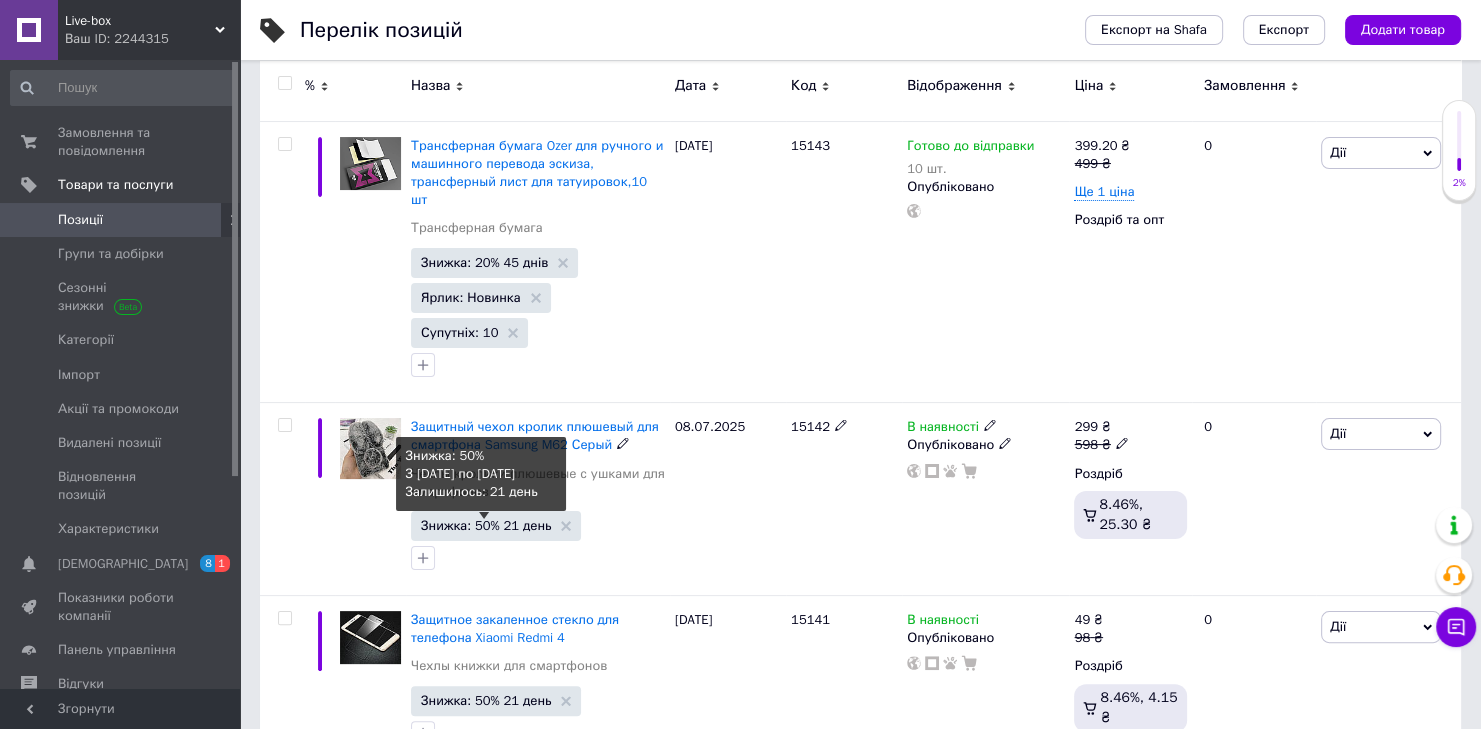 scroll, scrollTop: 426, scrollLeft: 0, axis: vertical 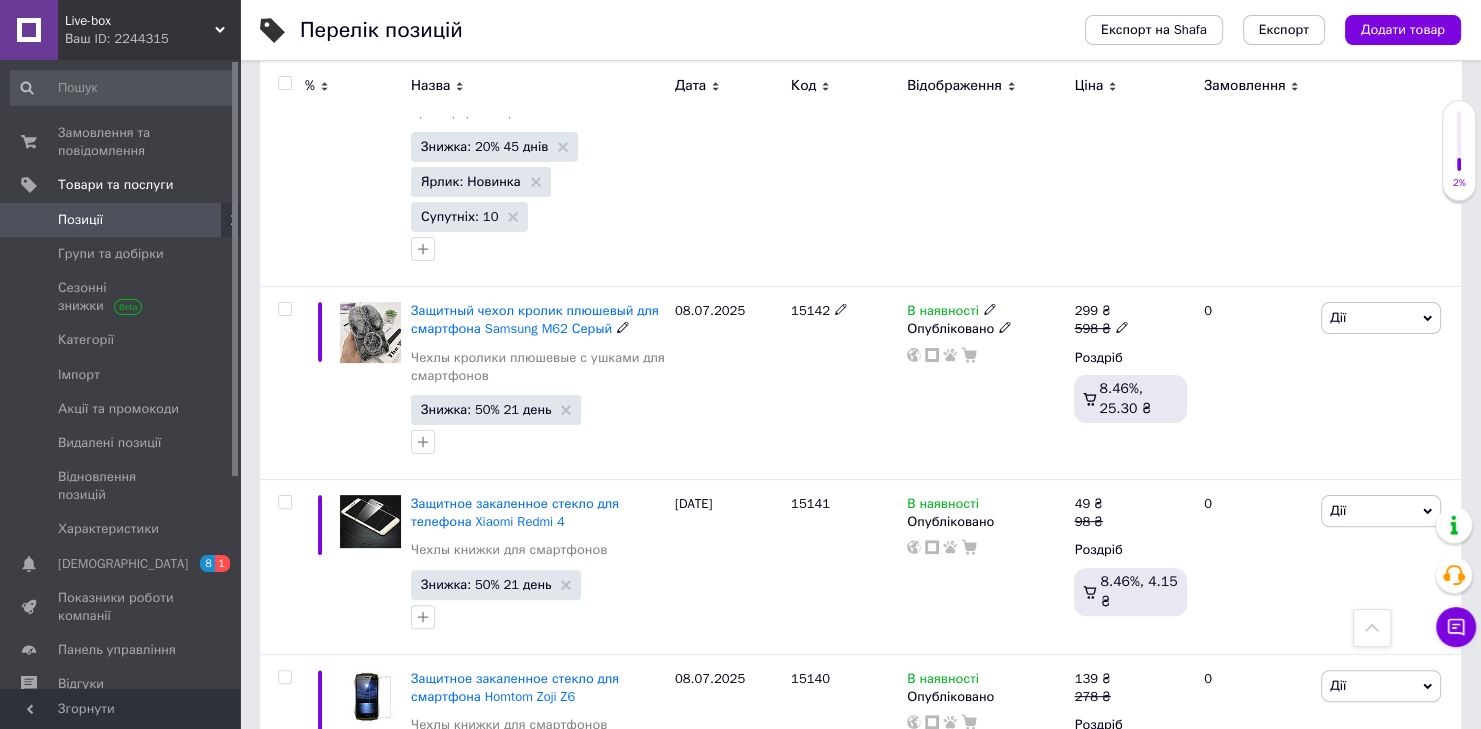 click on "Защитный чехол кролик плюшевый для смартфона Samsung M62 Серый" at bounding box center [535, 319] 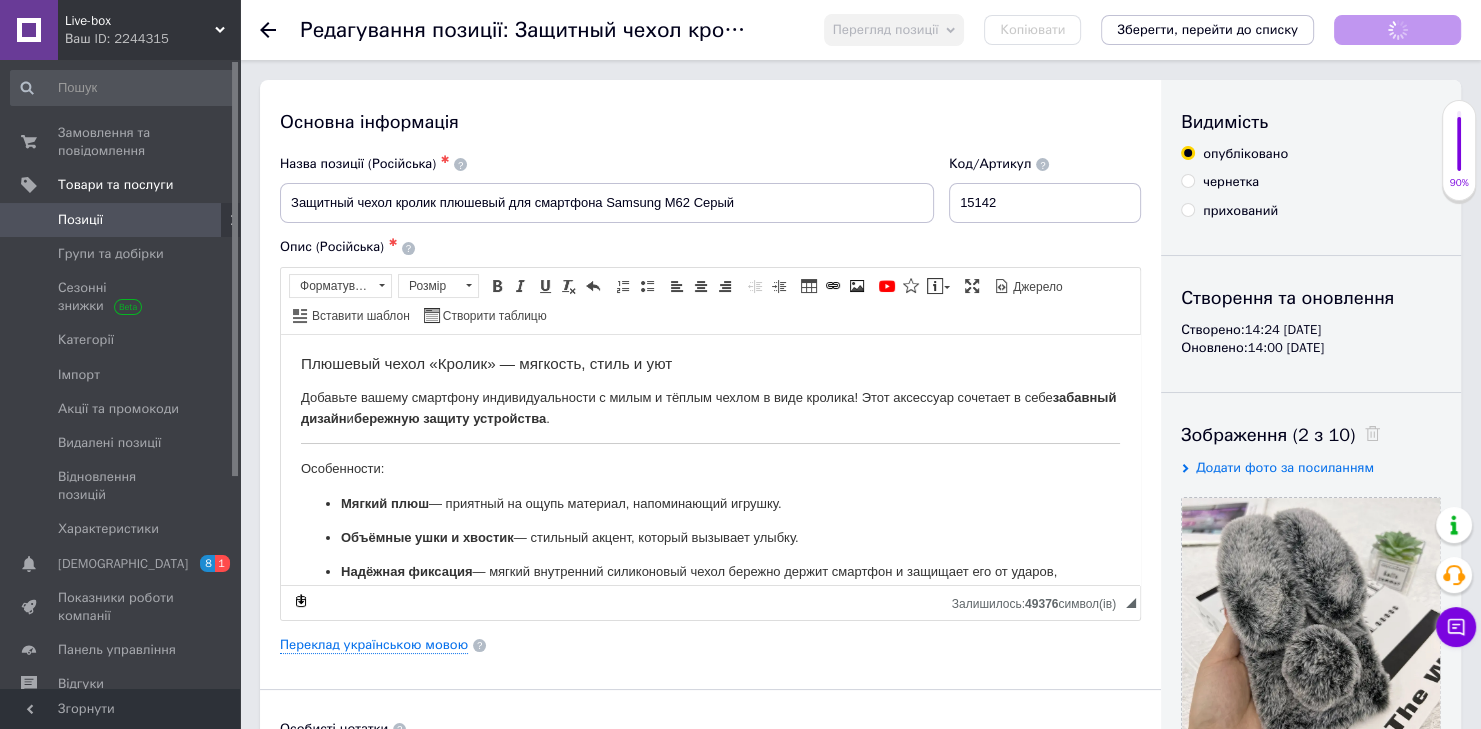 scroll, scrollTop: 0, scrollLeft: 0, axis: both 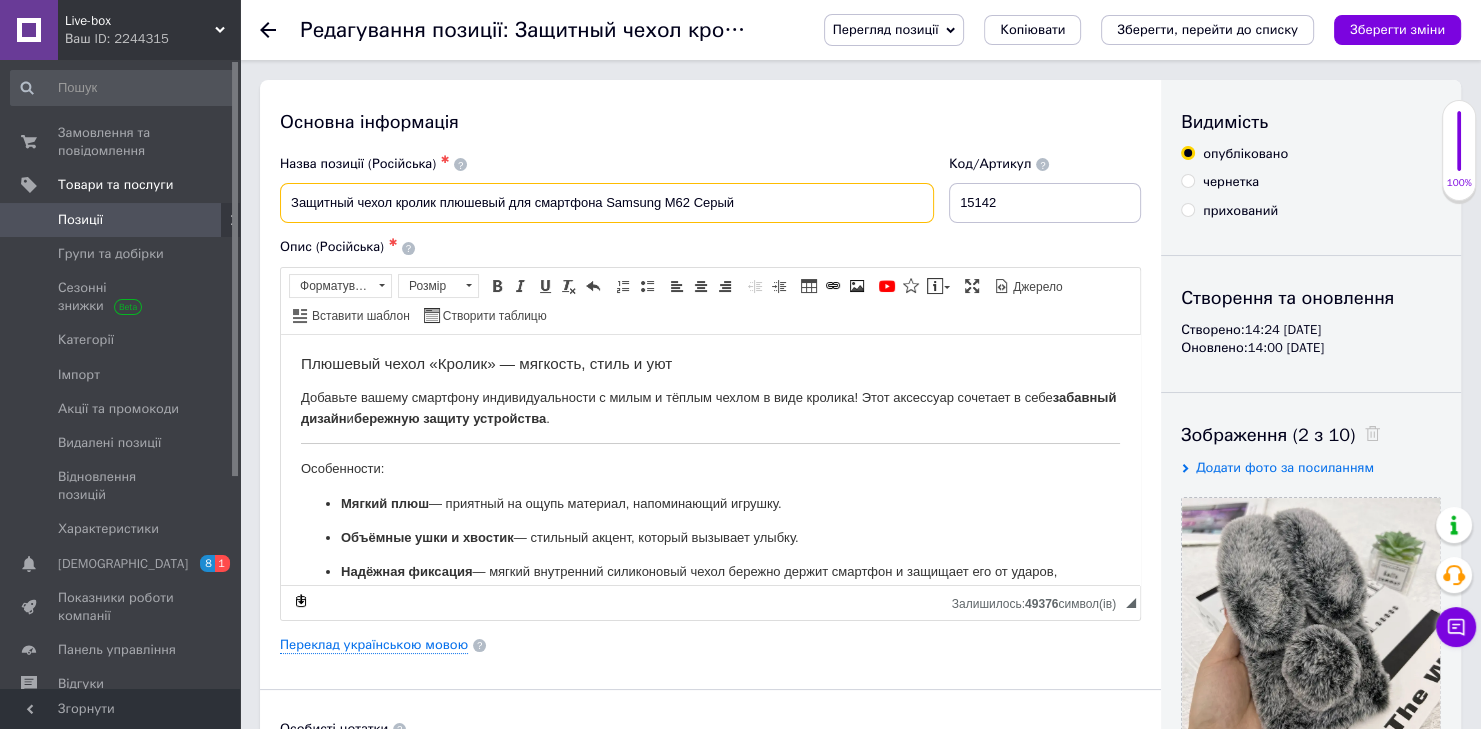 drag, startPoint x: 287, startPoint y: 204, endPoint x: 771, endPoint y: 212, distance: 484.0661 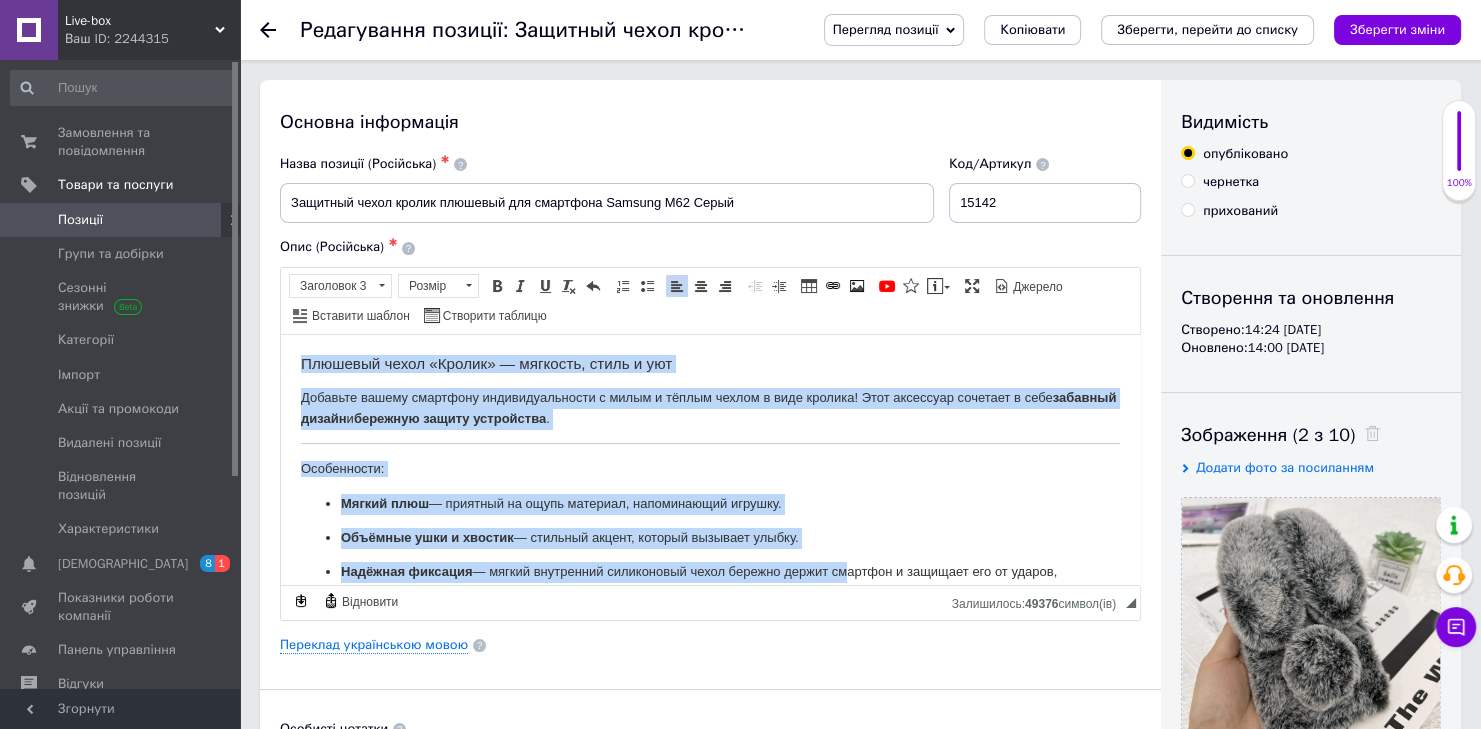 scroll, scrollTop: 105, scrollLeft: 0, axis: vertical 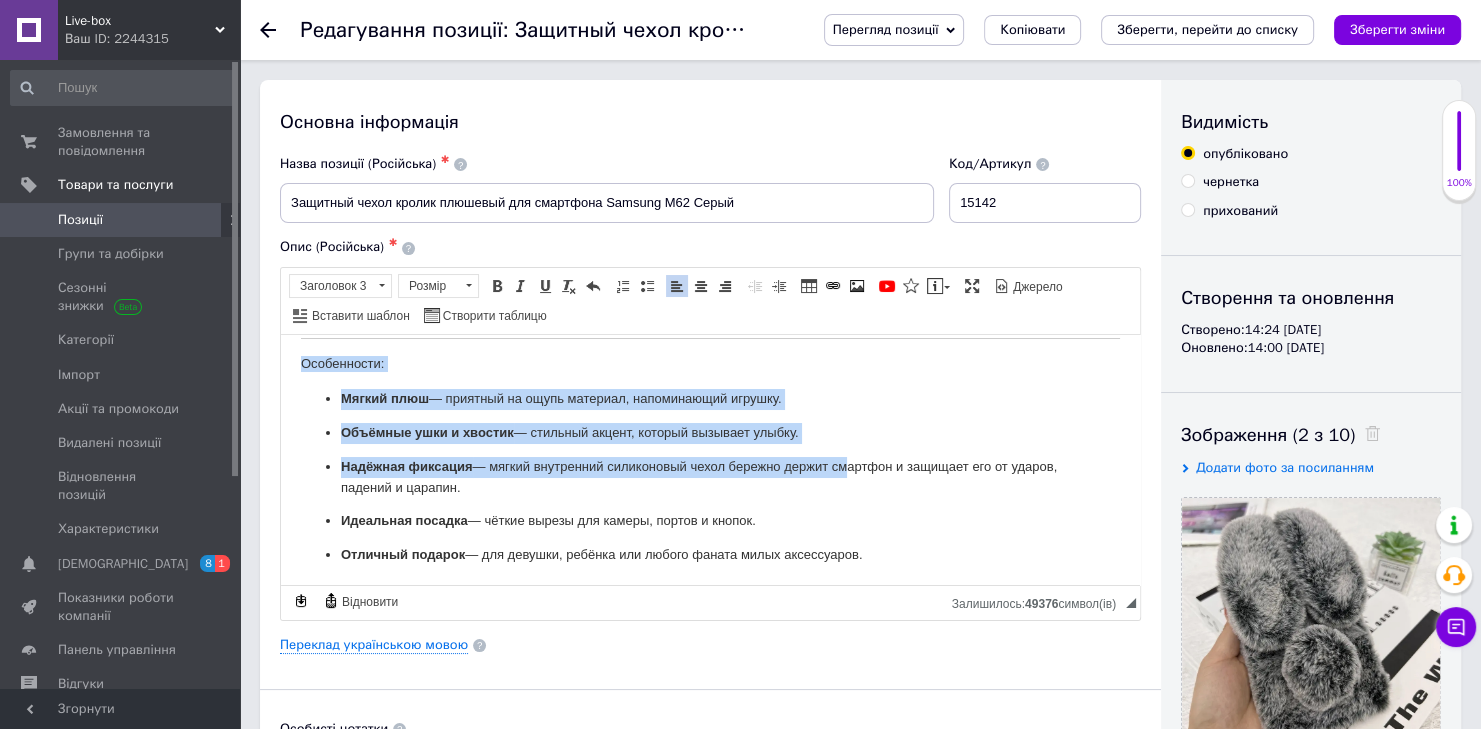 drag, startPoint x: 293, startPoint y: 355, endPoint x: 1237, endPoint y: 950, distance: 1115.8678 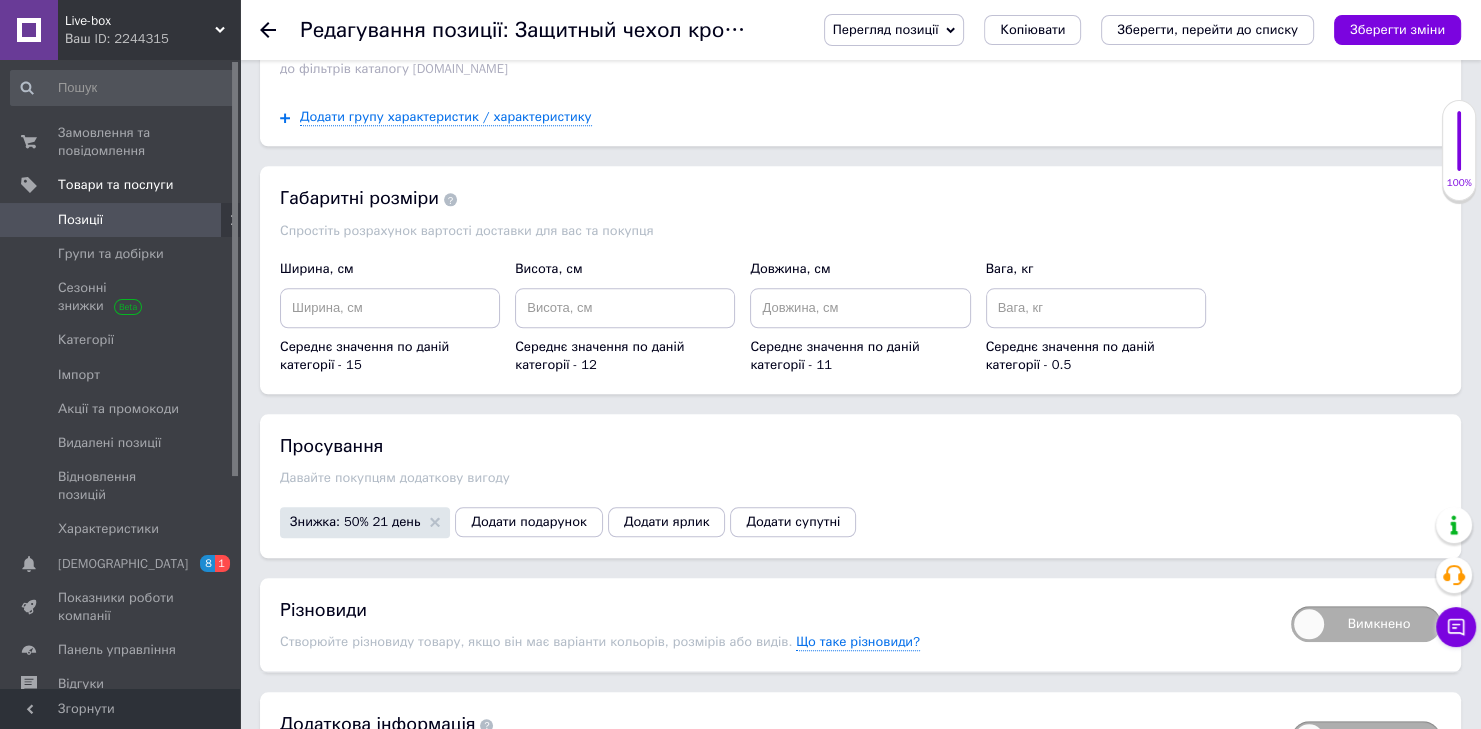 scroll, scrollTop: 2133, scrollLeft: 0, axis: vertical 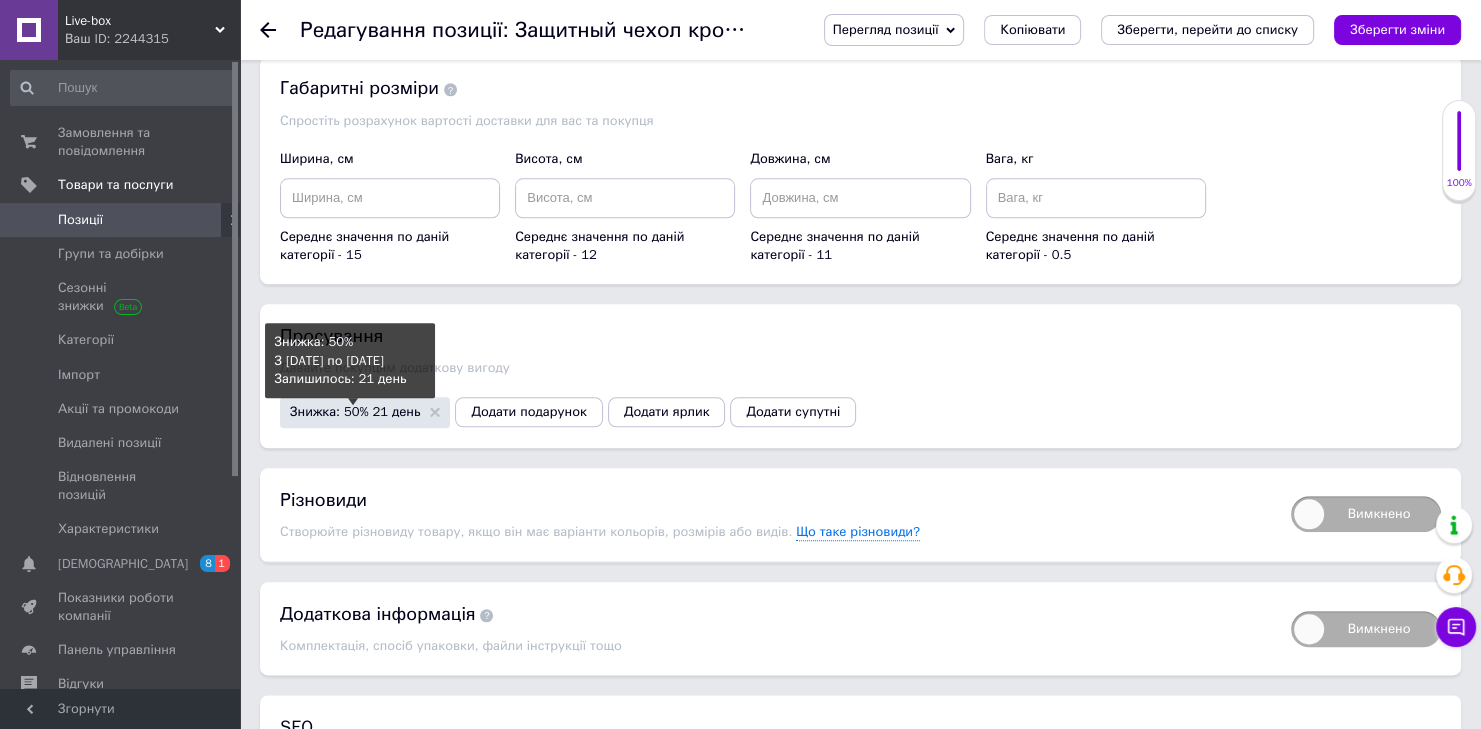 click on "Знижка: 50% 21 день" at bounding box center [355, 411] 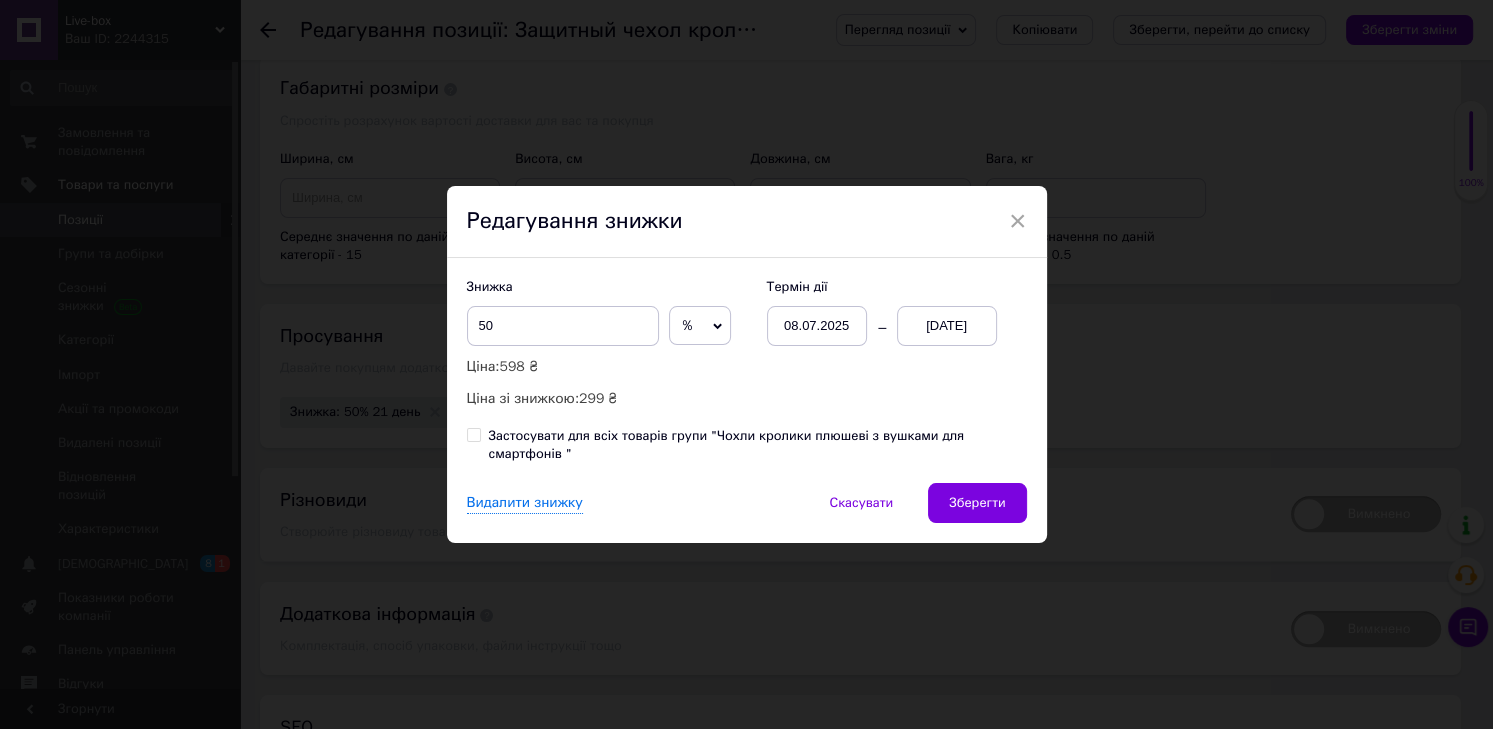 click on "×" at bounding box center (1018, 221) 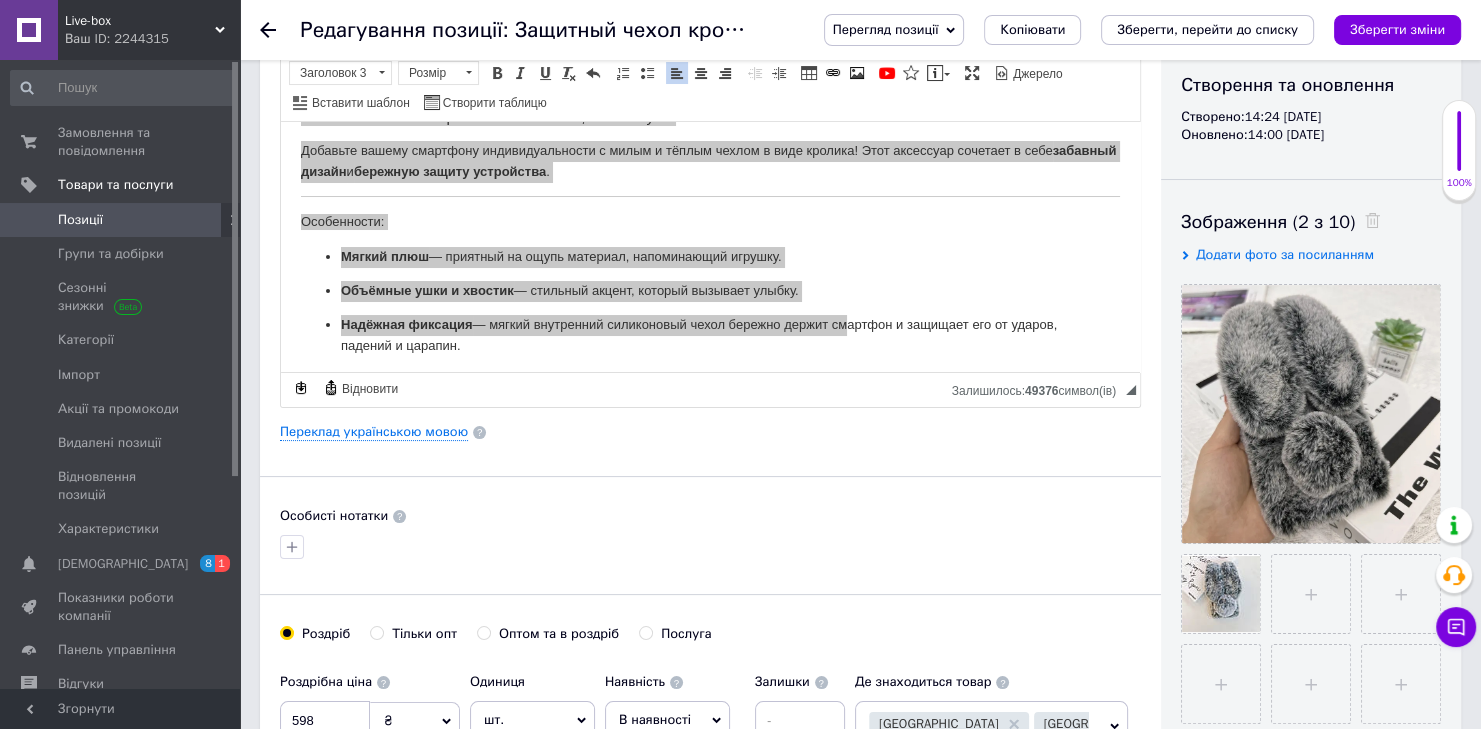scroll, scrollTop: 0, scrollLeft: 0, axis: both 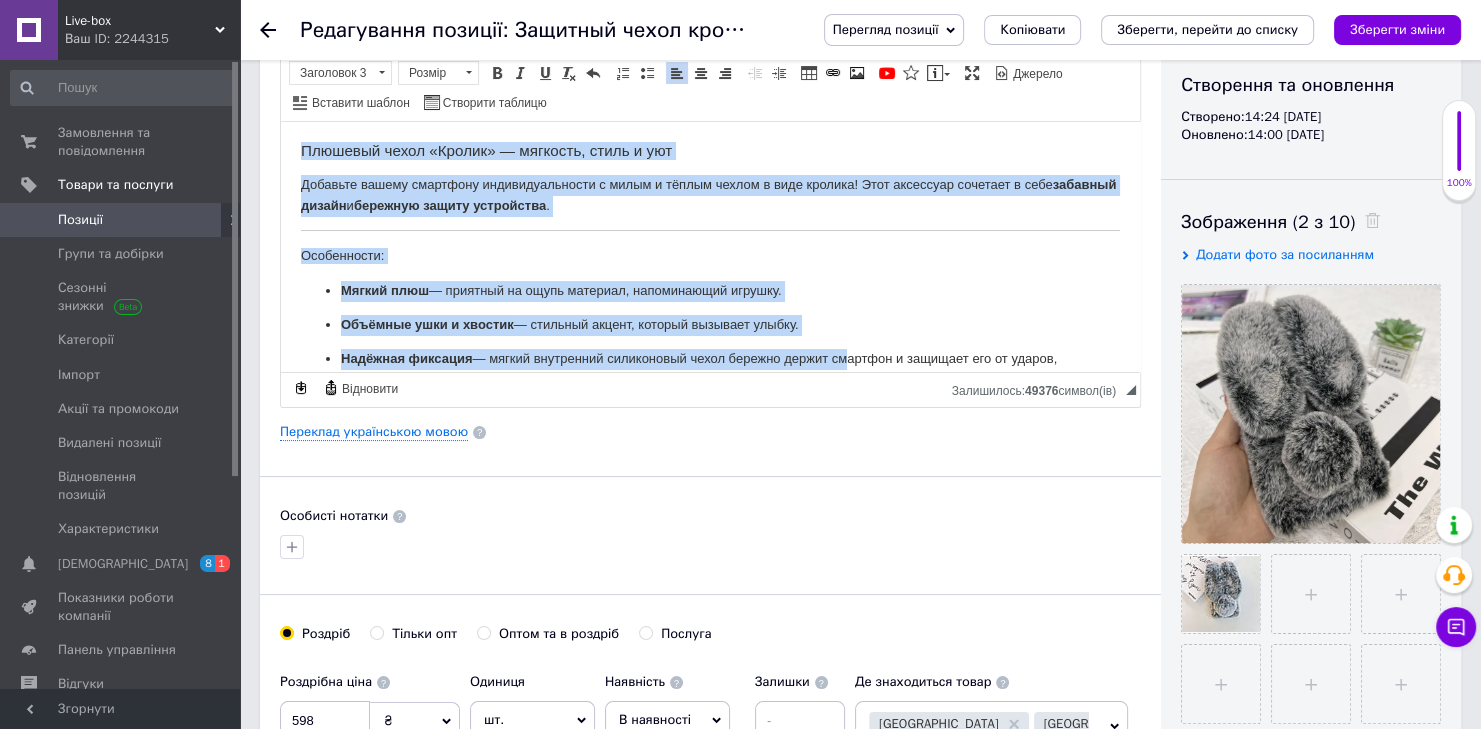 click on "Мягкий плюш  — приятный на ощупь материал, напоминающий игрушку." at bounding box center [710, 290] 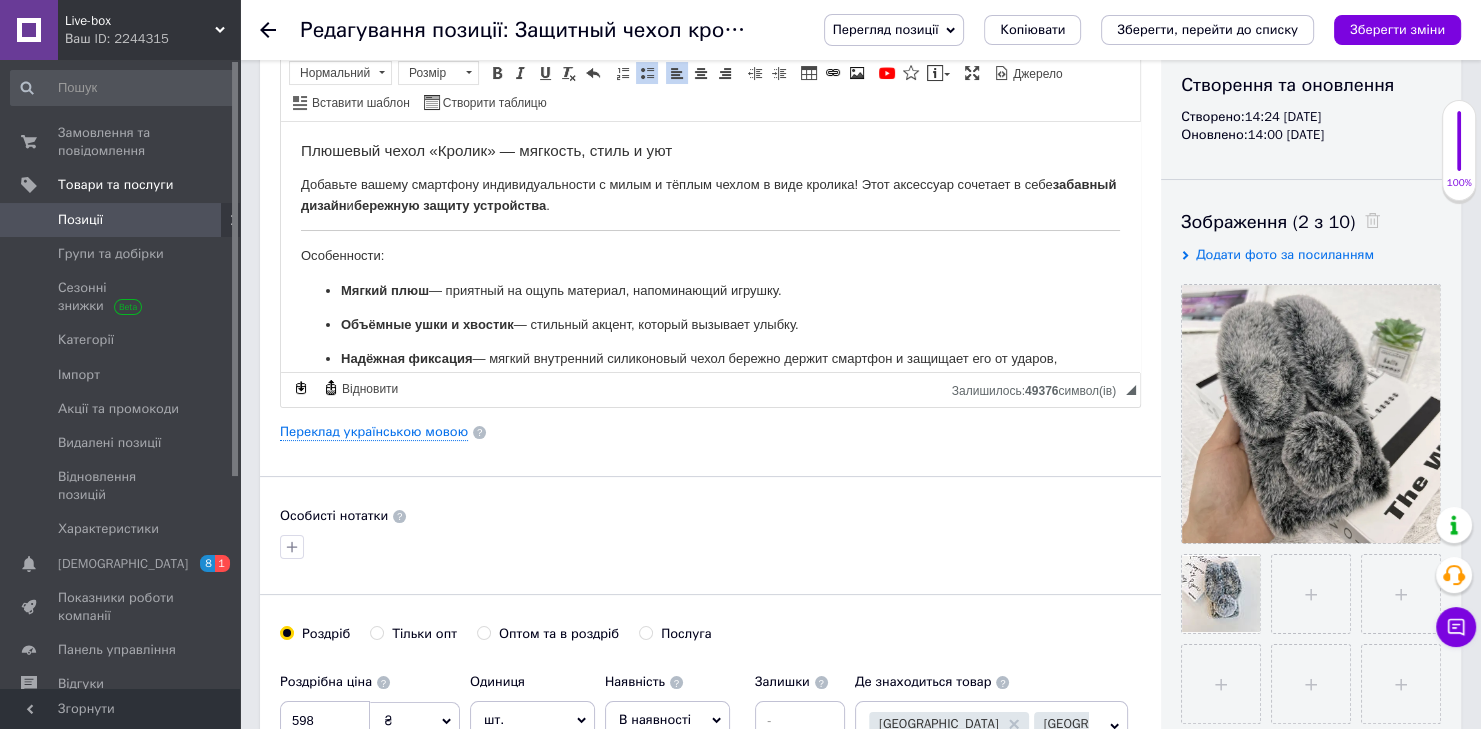 scroll, scrollTop: 0, scrollLeft: 0, axis: both 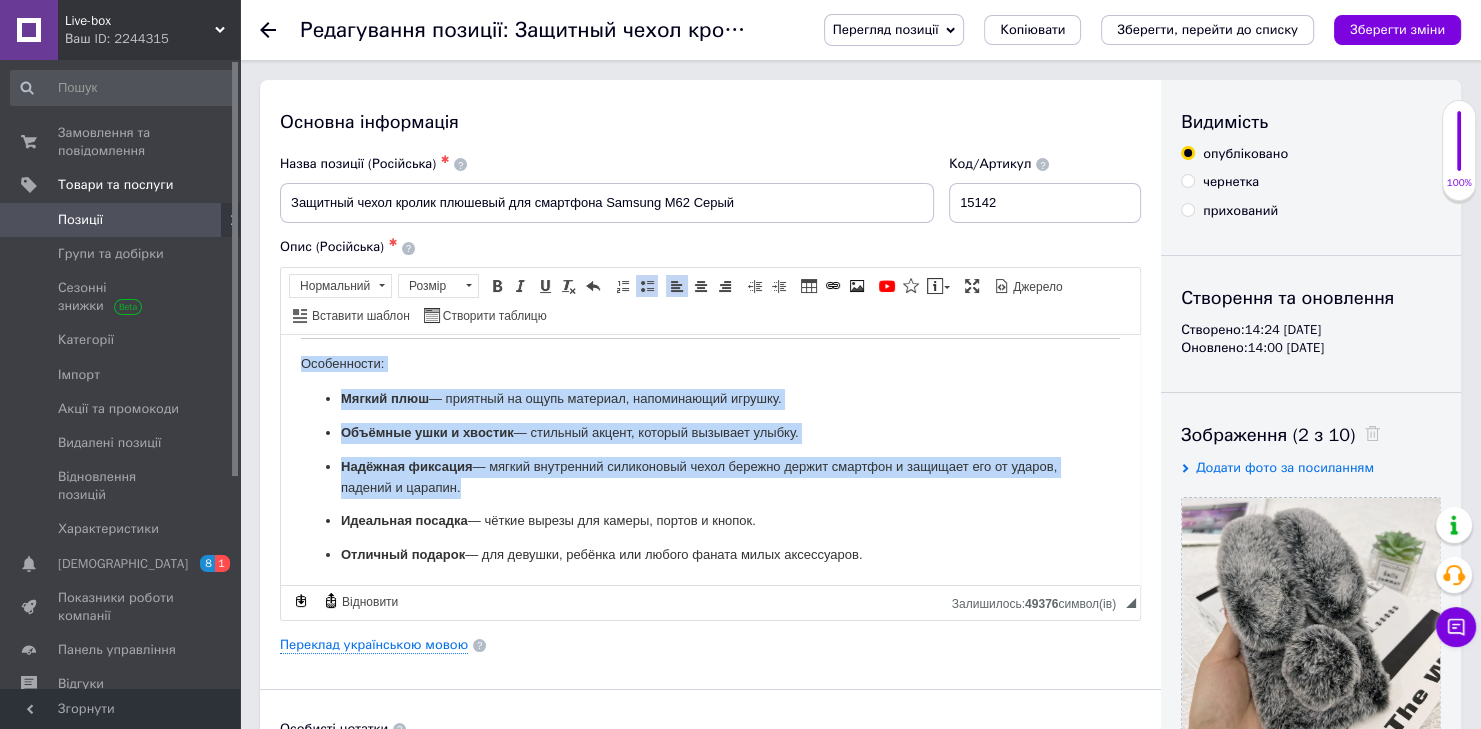 drag, startPoint x: 309, startPoint y: 365, endPoint x: 1028, endPoint y: 657, distance: 776.03156 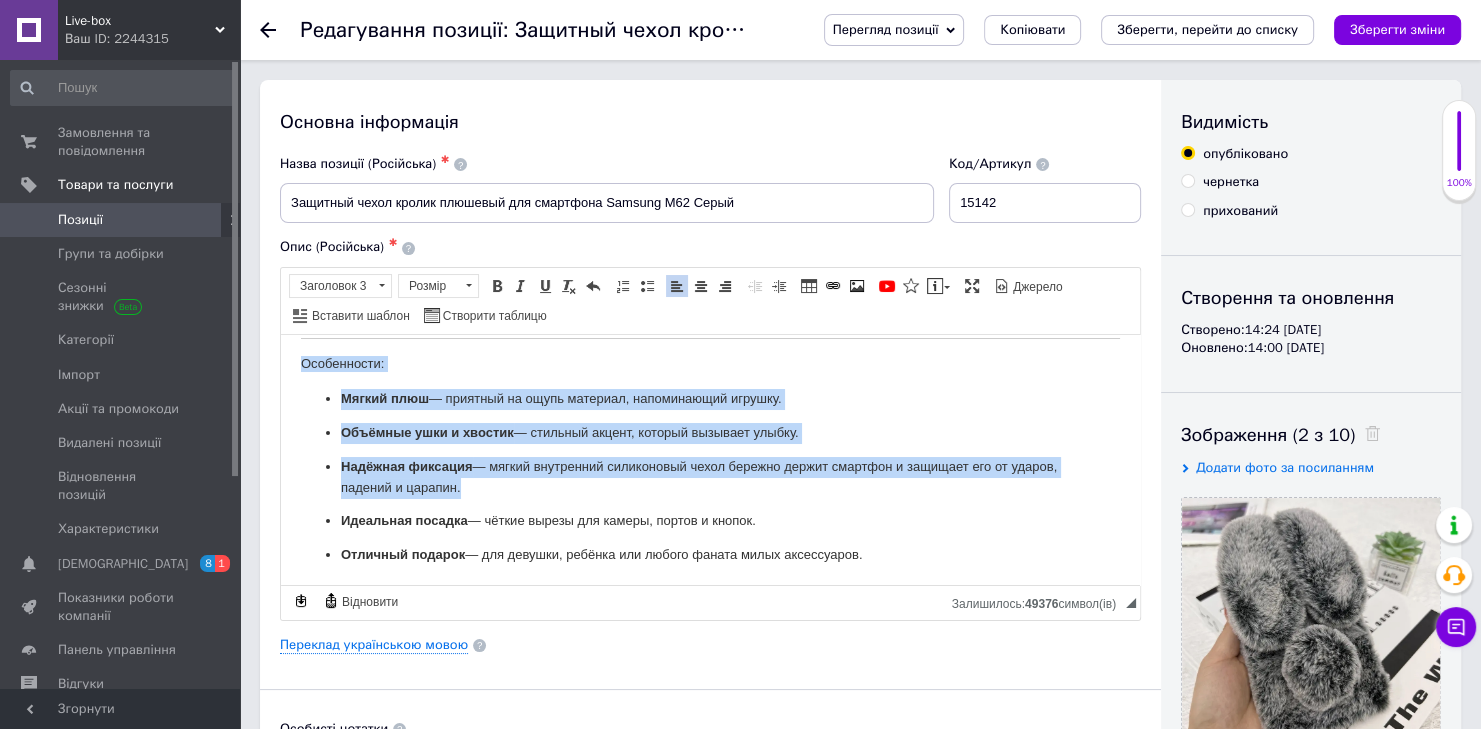 copy on "Loremips dolor «Sitame» — consecte, adipi e sed Doeiusmo tempor incididun utlaboreetdolore m aliqu e admini veniam q nost exercit! Ulla laborisni aliquipe e comm  consequa duisau  i  inrepreh volupt velitessec . Fugiatnulla: Pariat exce  — sintocca cu nonpr suntculp, quiofficiade mollita. Idestlab pers u omnisis  — natuserr volupt, accusan doloremq laudan. Totamrem aperiame  — ipsaqu abilloinve veritatisqu archi beataev dictae nemoenim i quiavolu asp au oditfu, consequ m dolores. Eosration sequine  — nequep quisqu dol adipis, numqua e modite. Incidunt magnamq  — eti minusso, nobisel opt cumque nihili quopl facerepossi...." 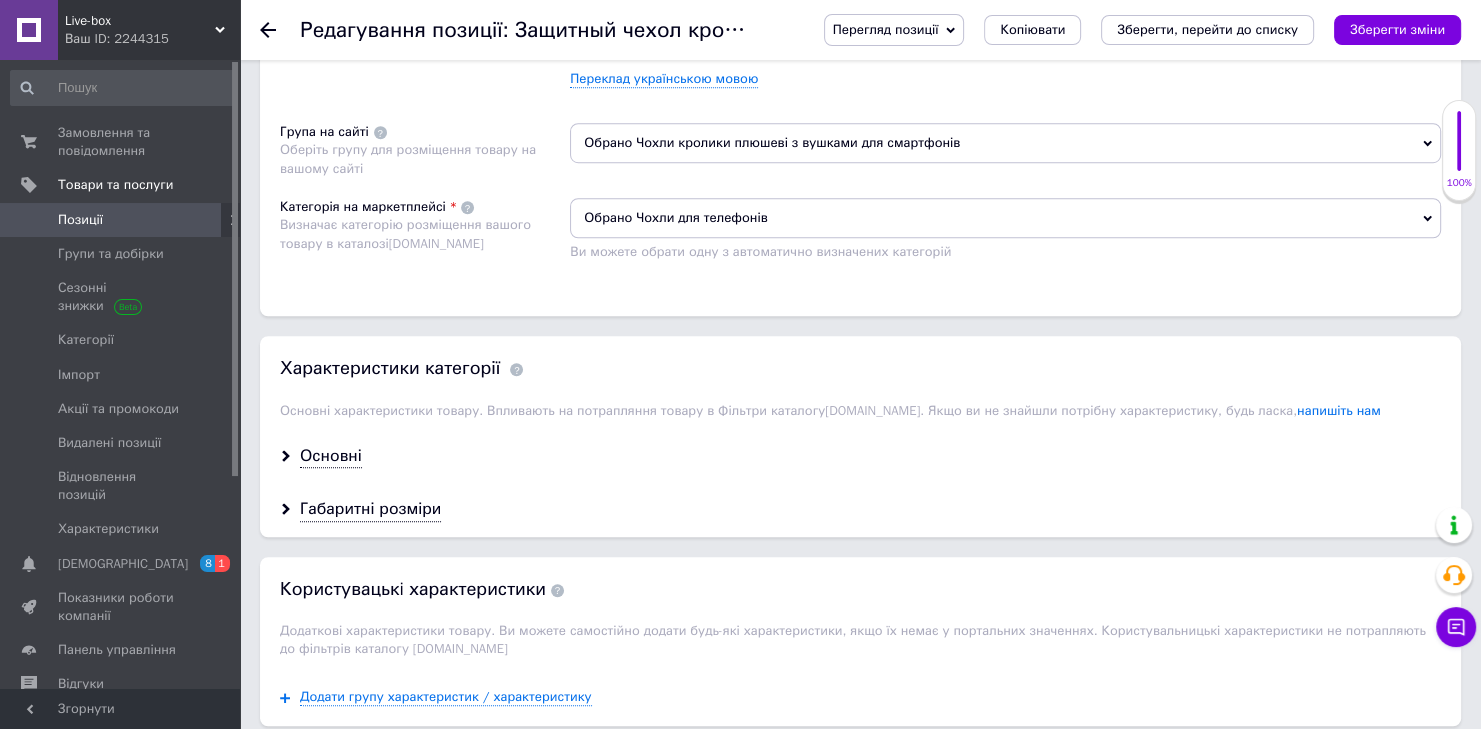 scroll, scrollTop: 1386, scrollLeft: 0, axis: vertical 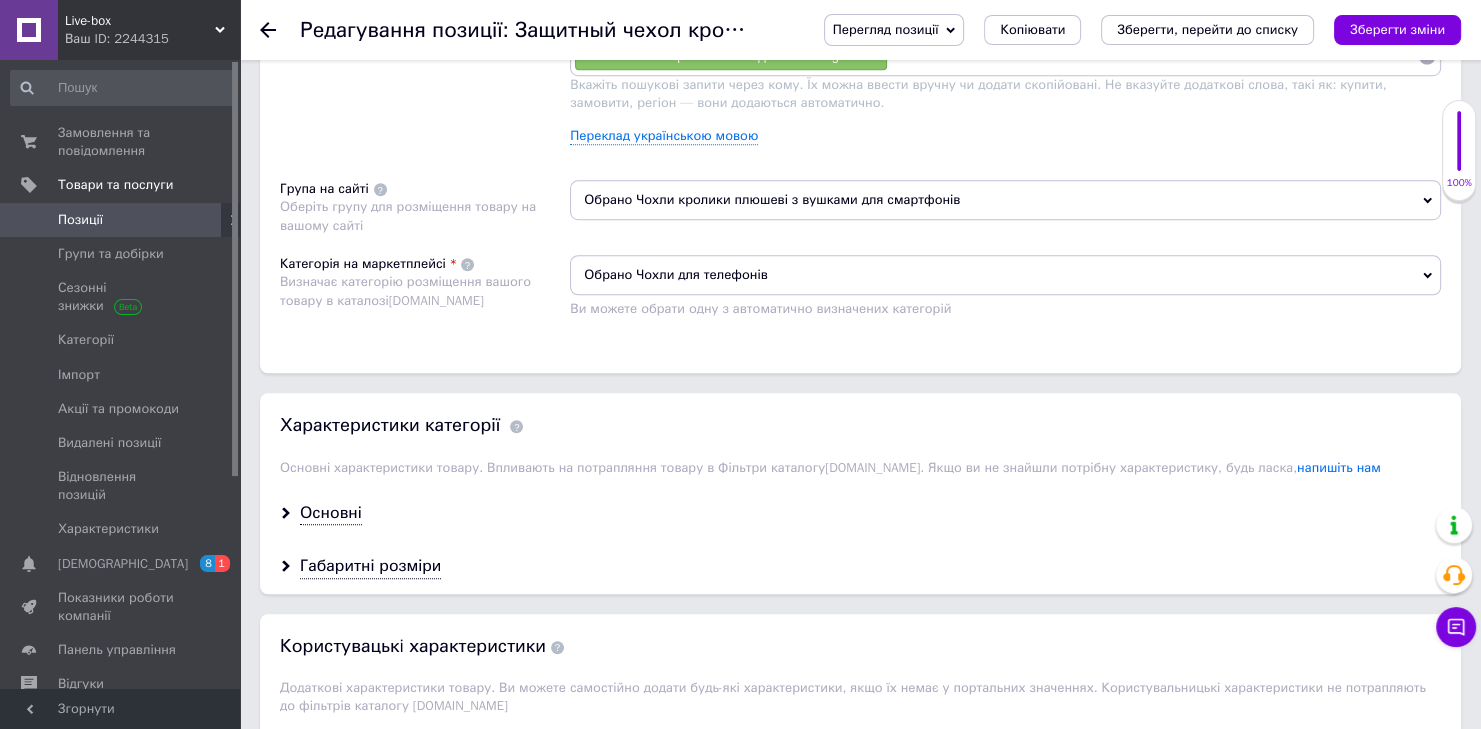 click on "Основні" at bounding box center (331, 513) 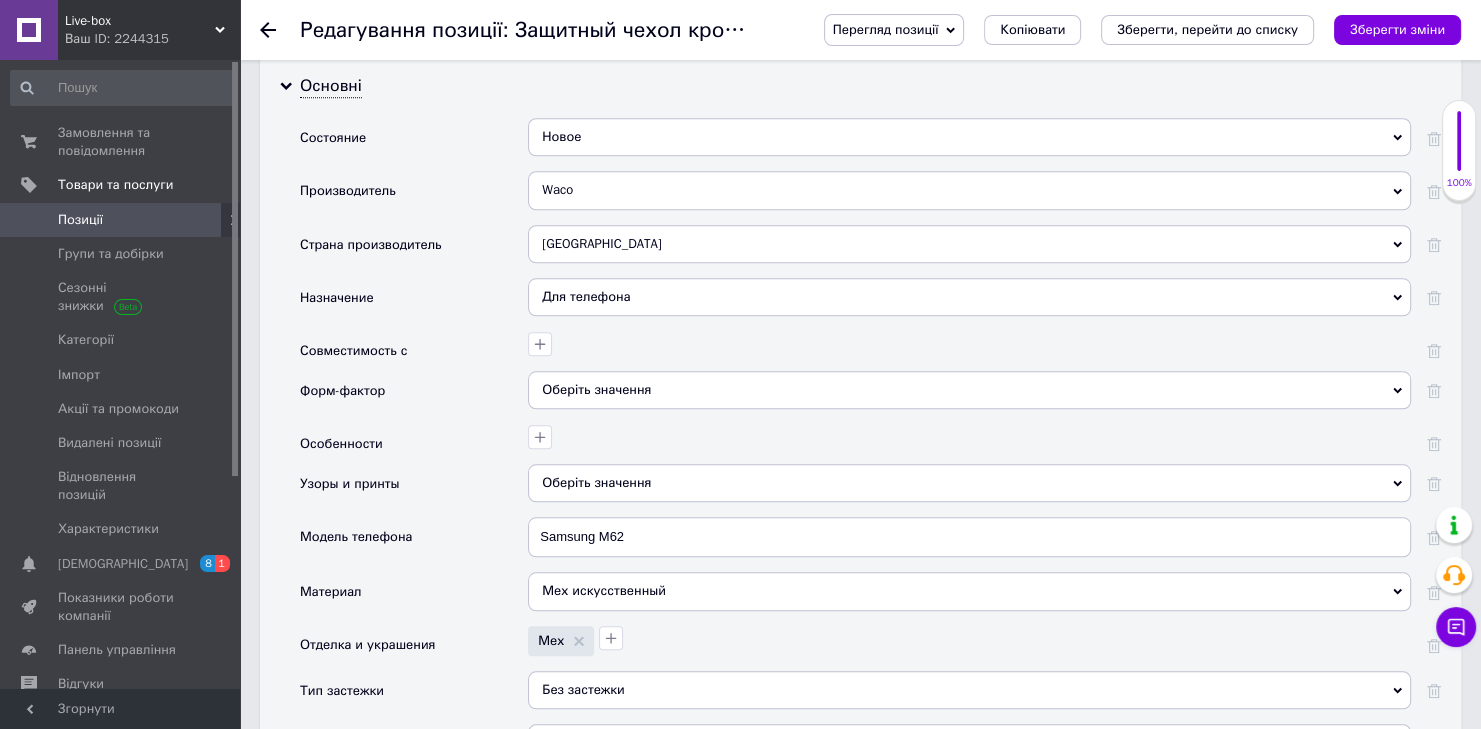 scroll, scrollTop: 1920, scrollLeft: 0, axis: vertical 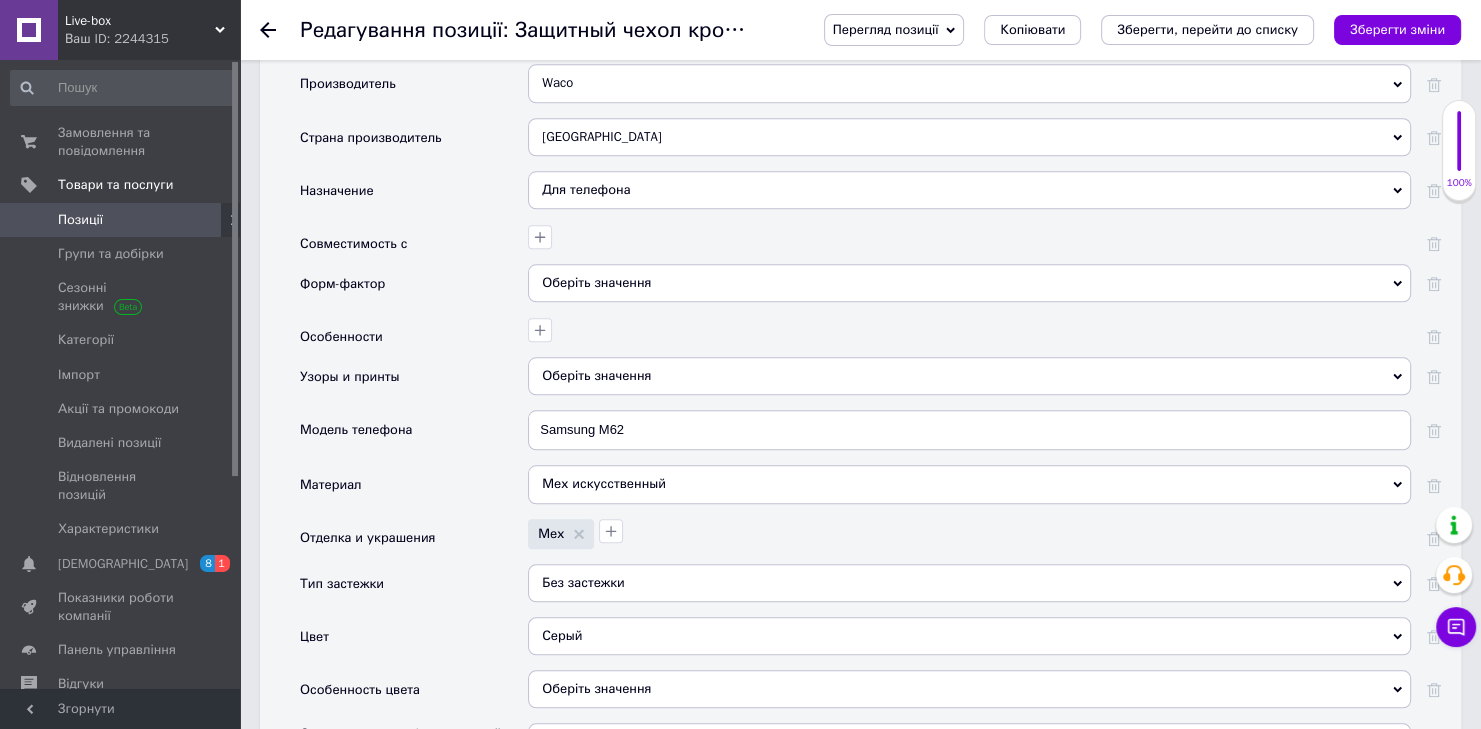 click 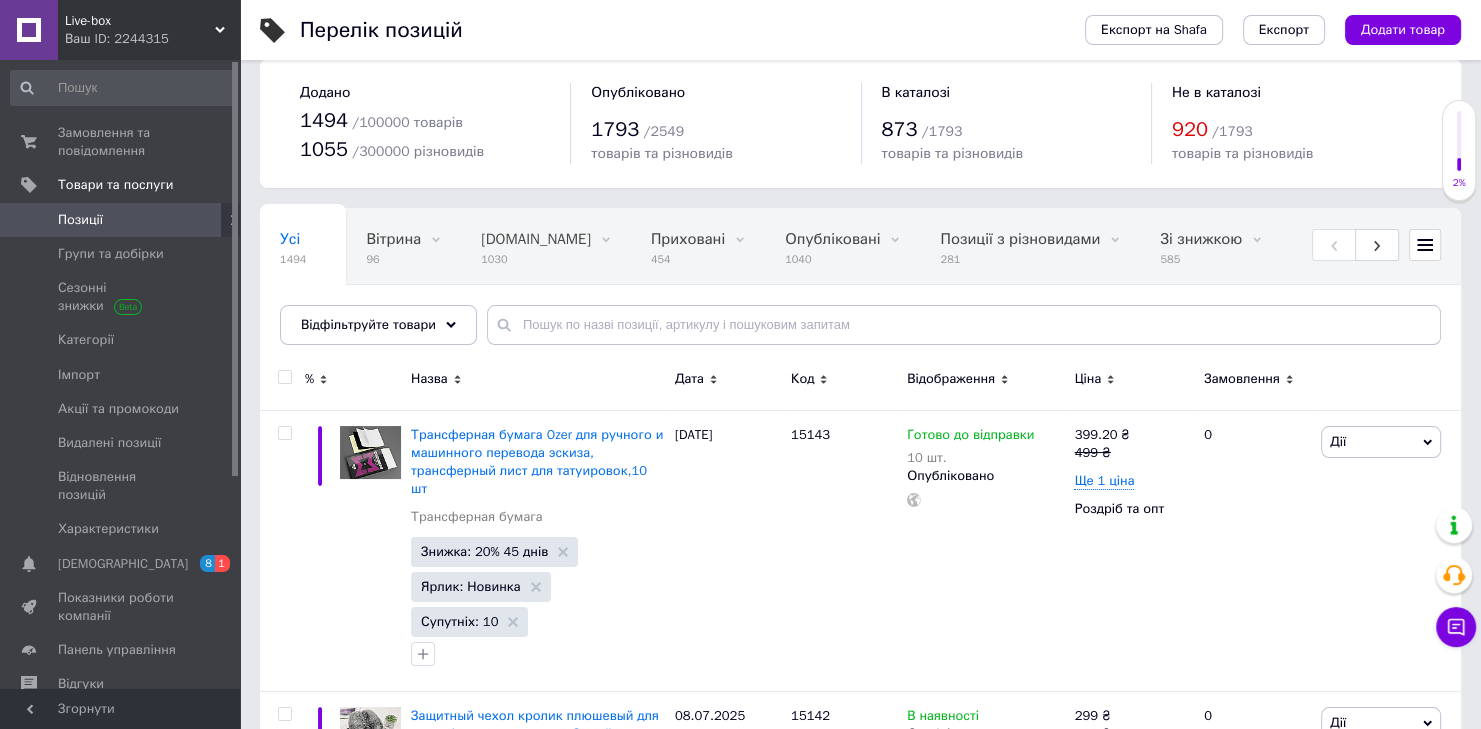 scroll, scrollTop: 0, scrollLeft: 0, axis: both 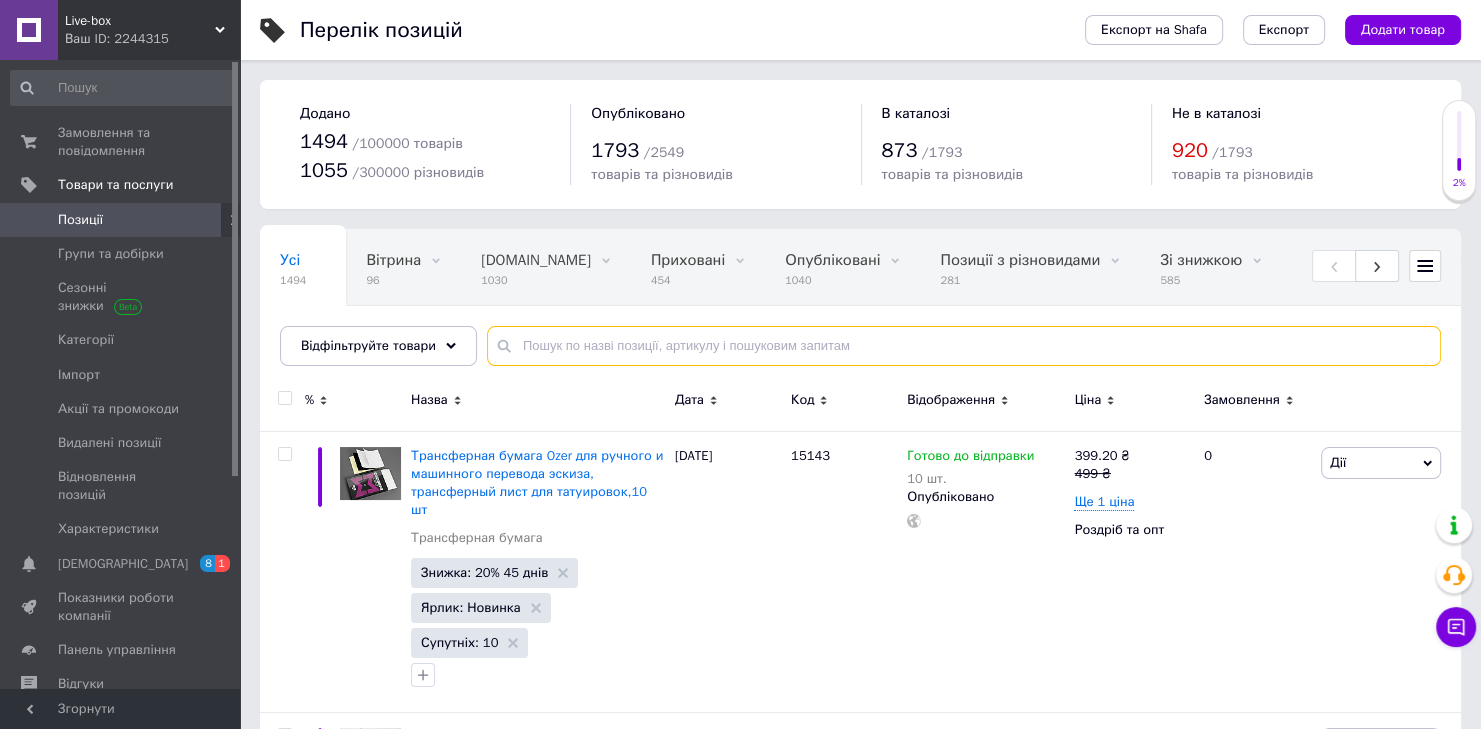 click at bounding box center [964, 346] 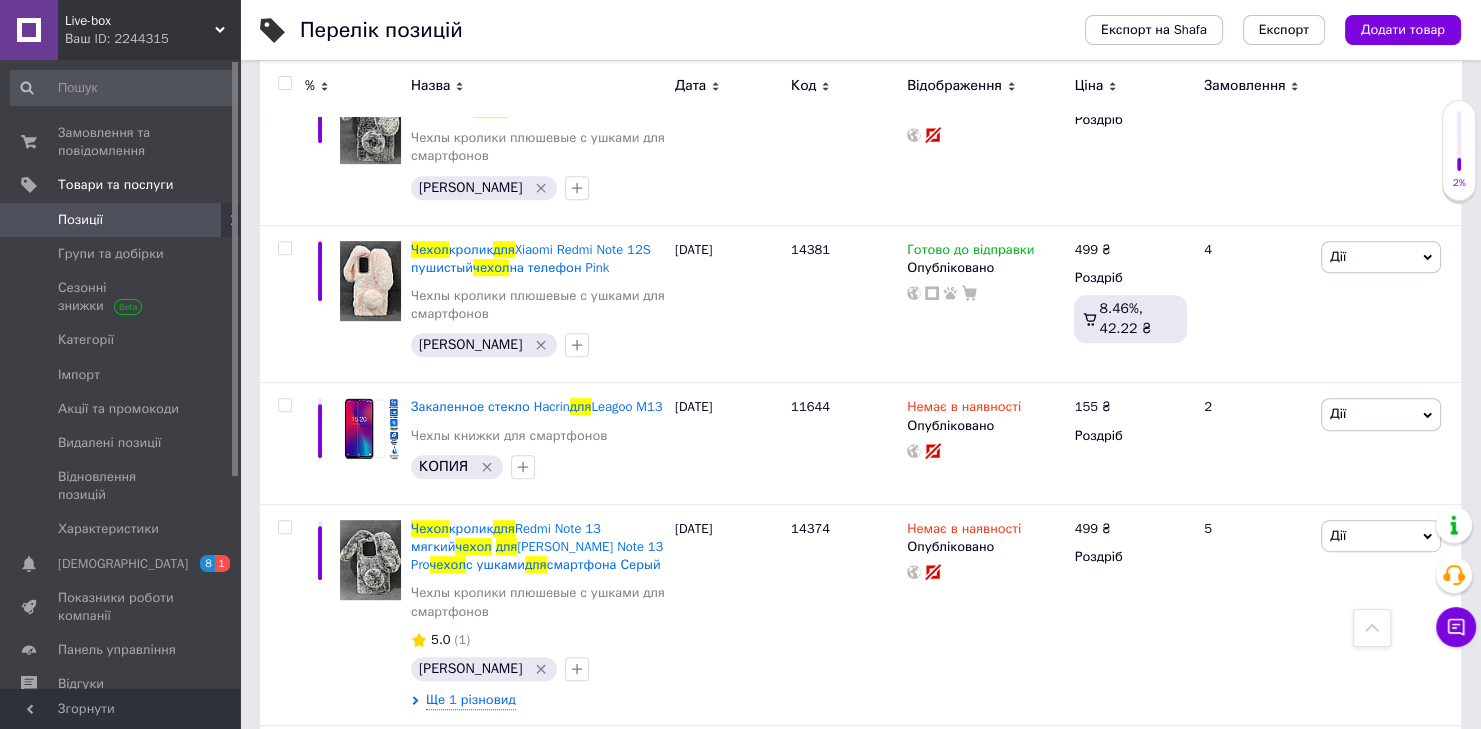scroll, scrollTop: 853, scrollLeft: 0, axis: vertical 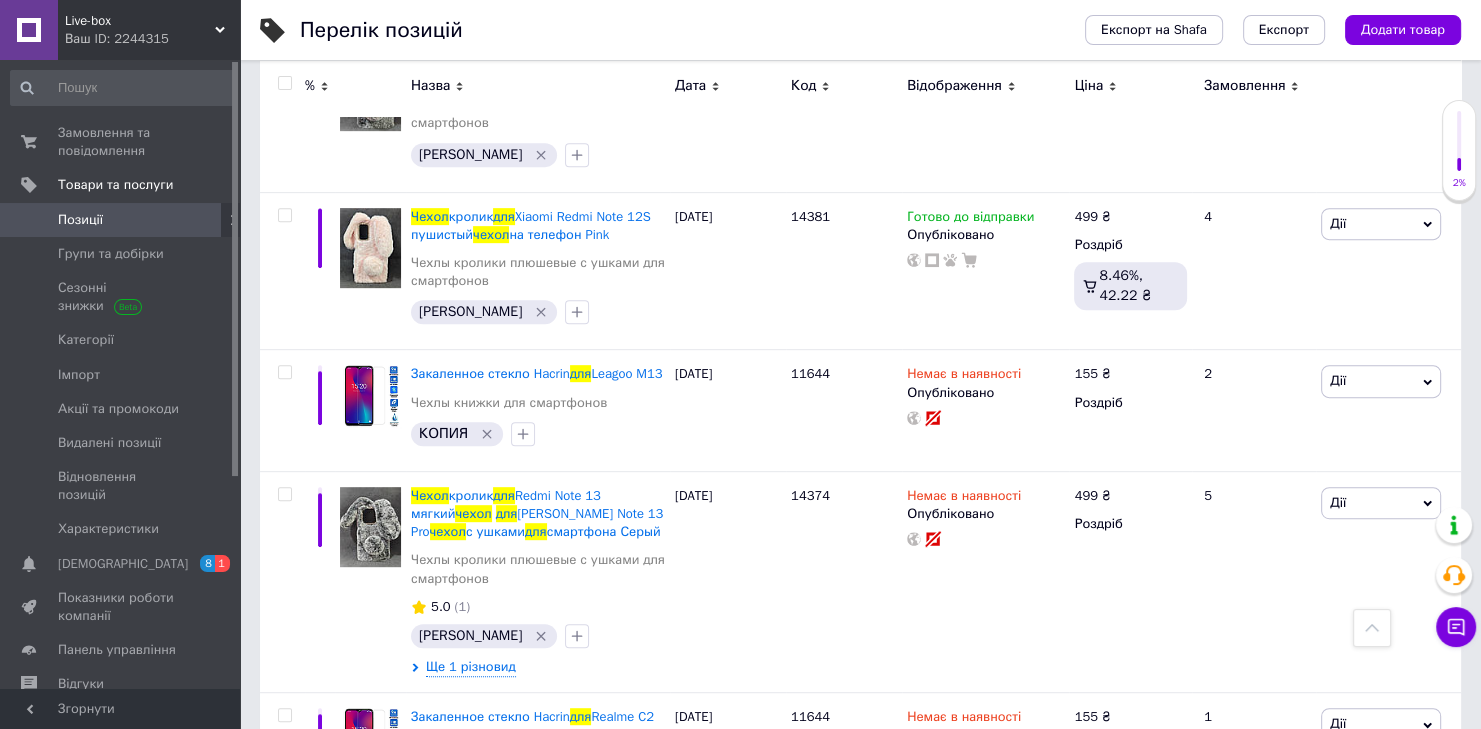 type on "чехол для телефона" 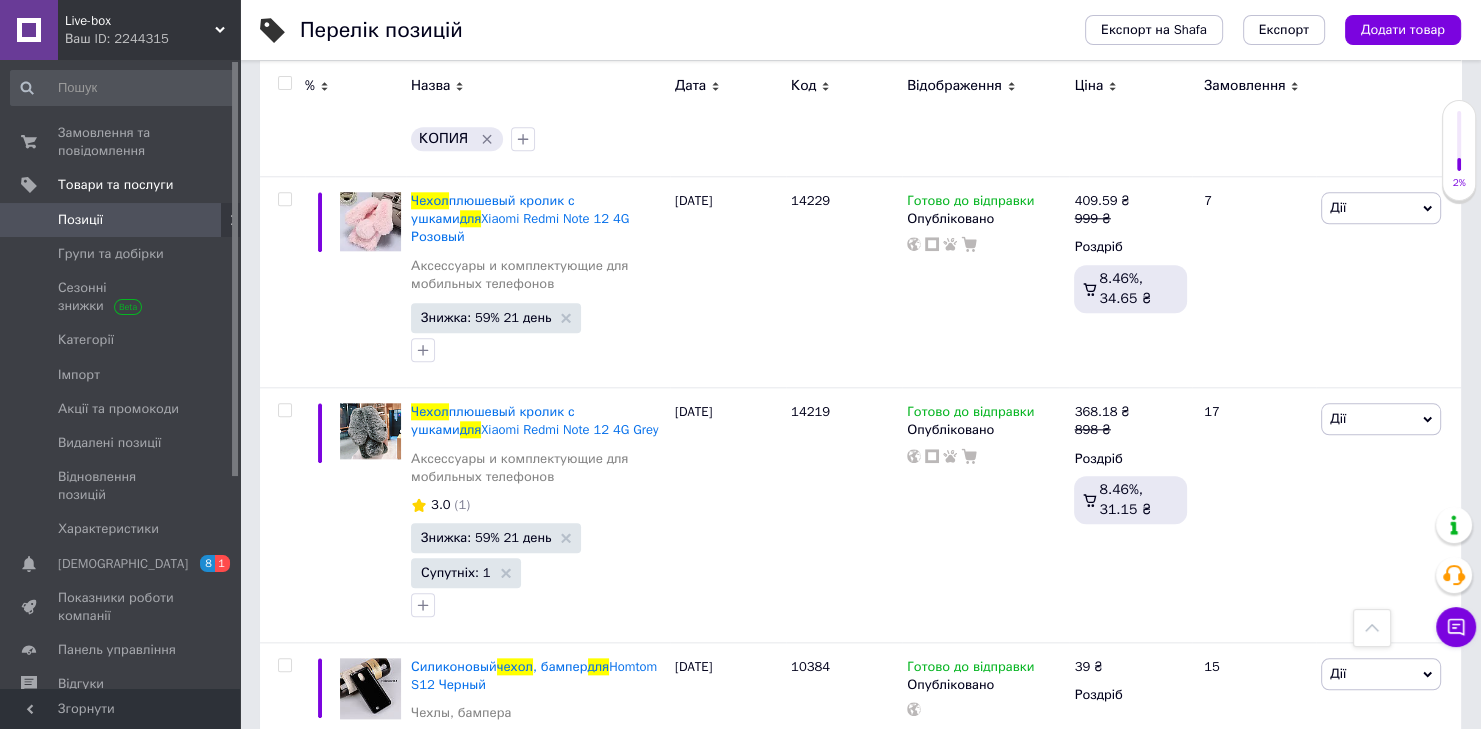 scroll, scrollTop: 2133, scrollLeft: 0, axis: vertical 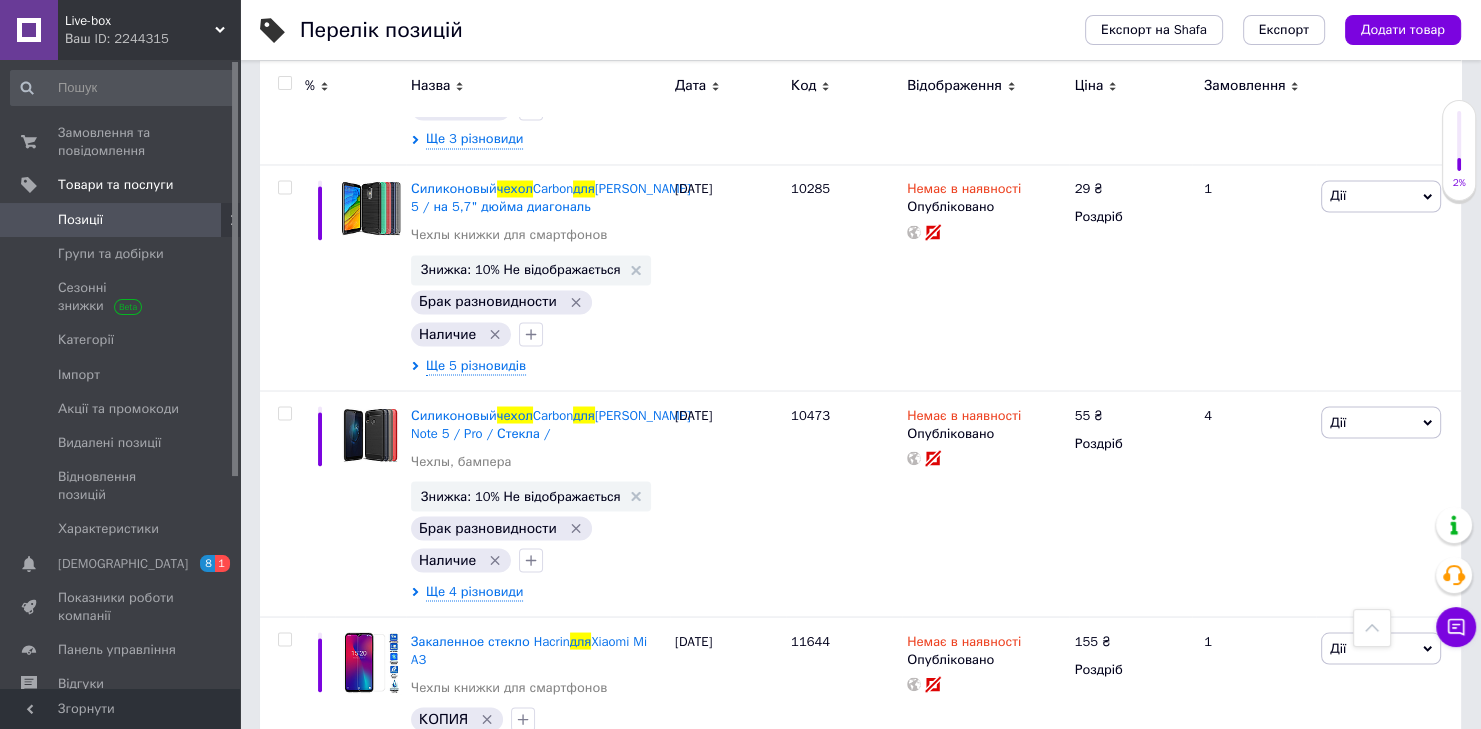 click on "Позиції" at bounding box center [80, 220] 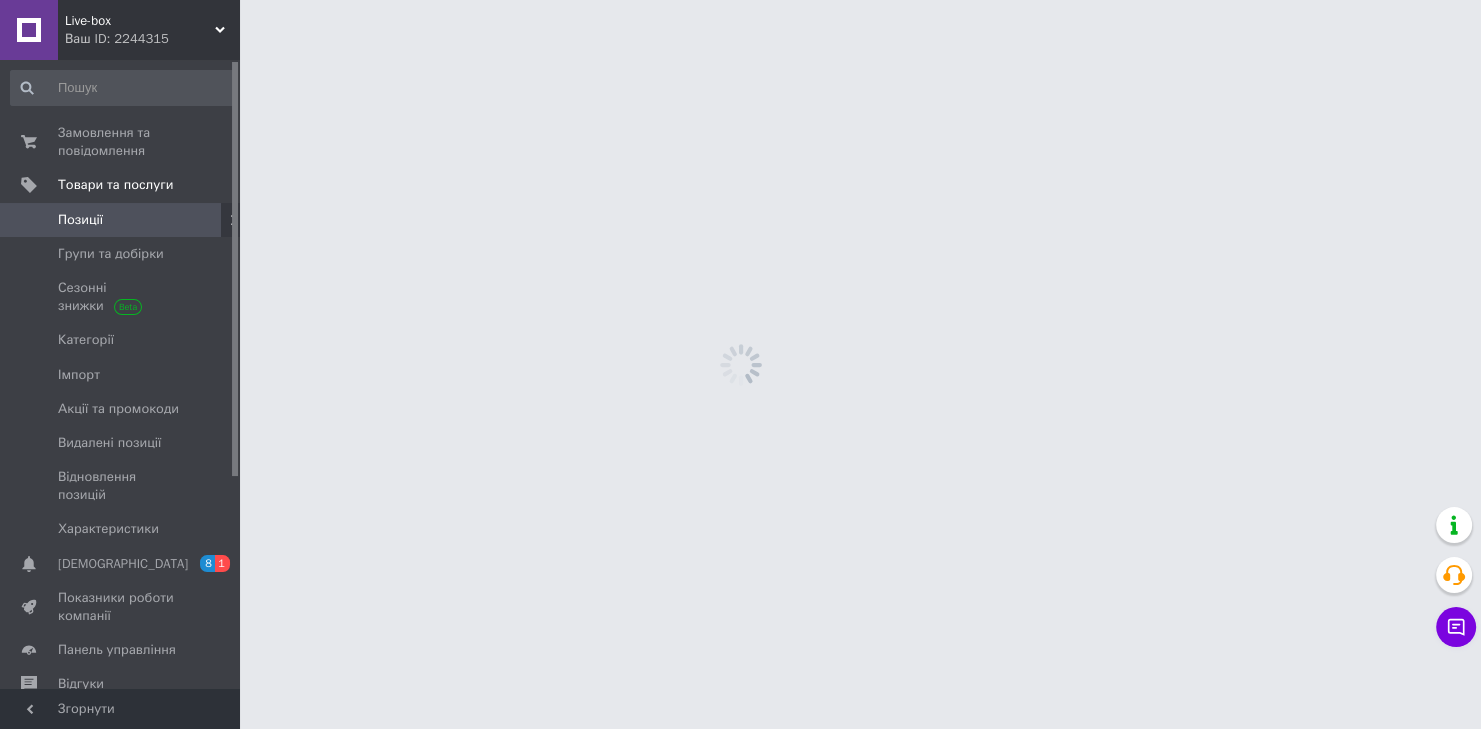 scroll, scrollTop: 0, scrollLeft: 0, axis: both 